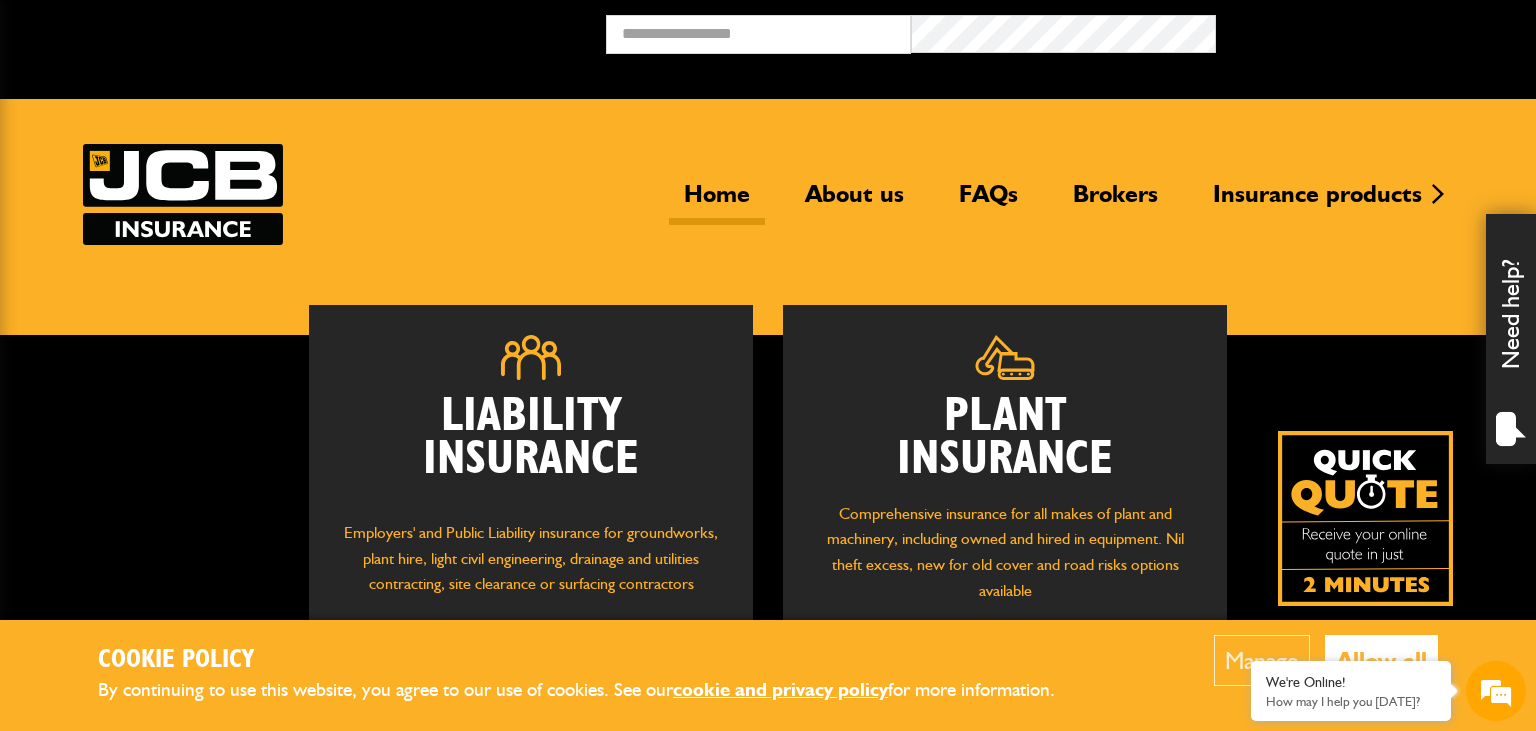 scroll, scrollTop: 0, scrollLeft: 0, axis: both 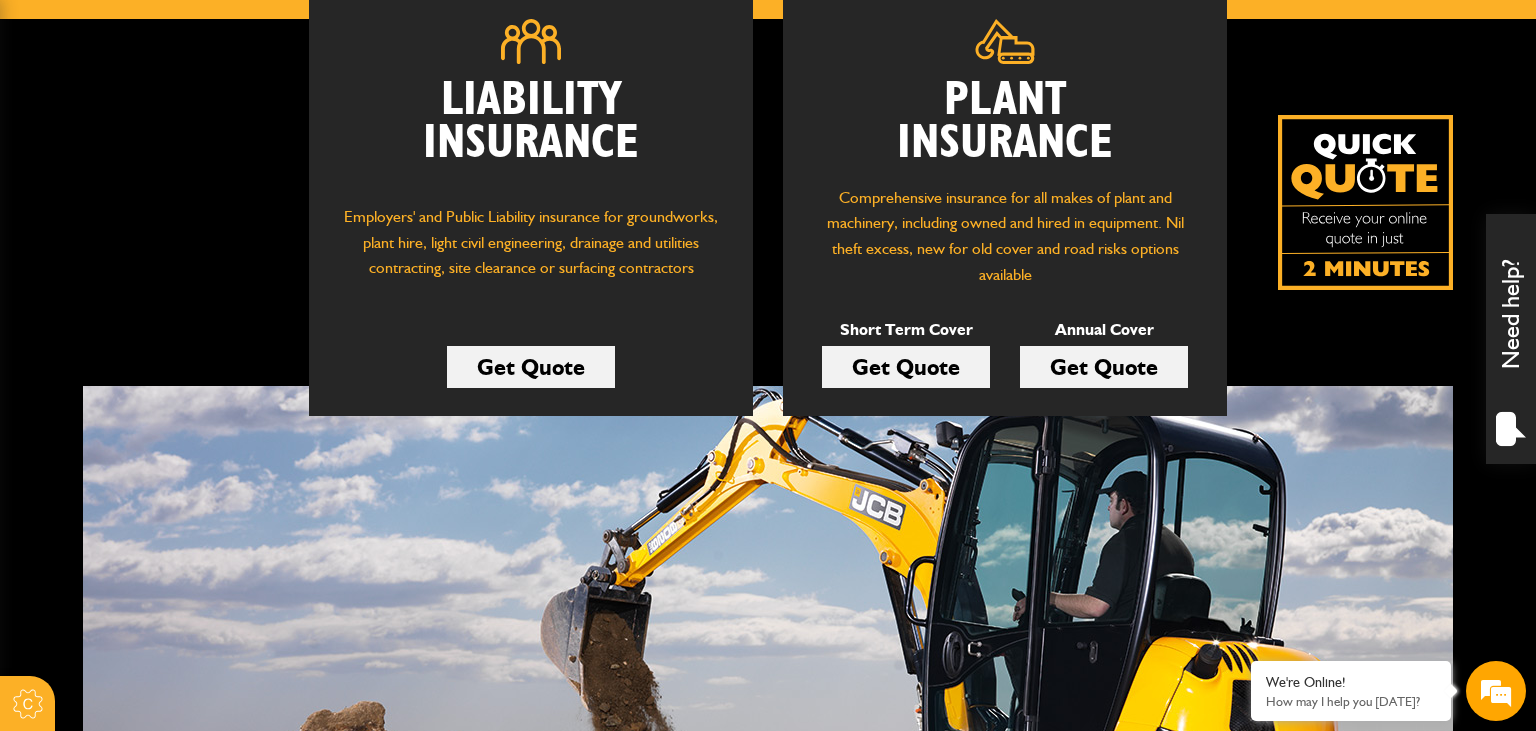 click on "Get Quote" at bounding box center (906, 367) 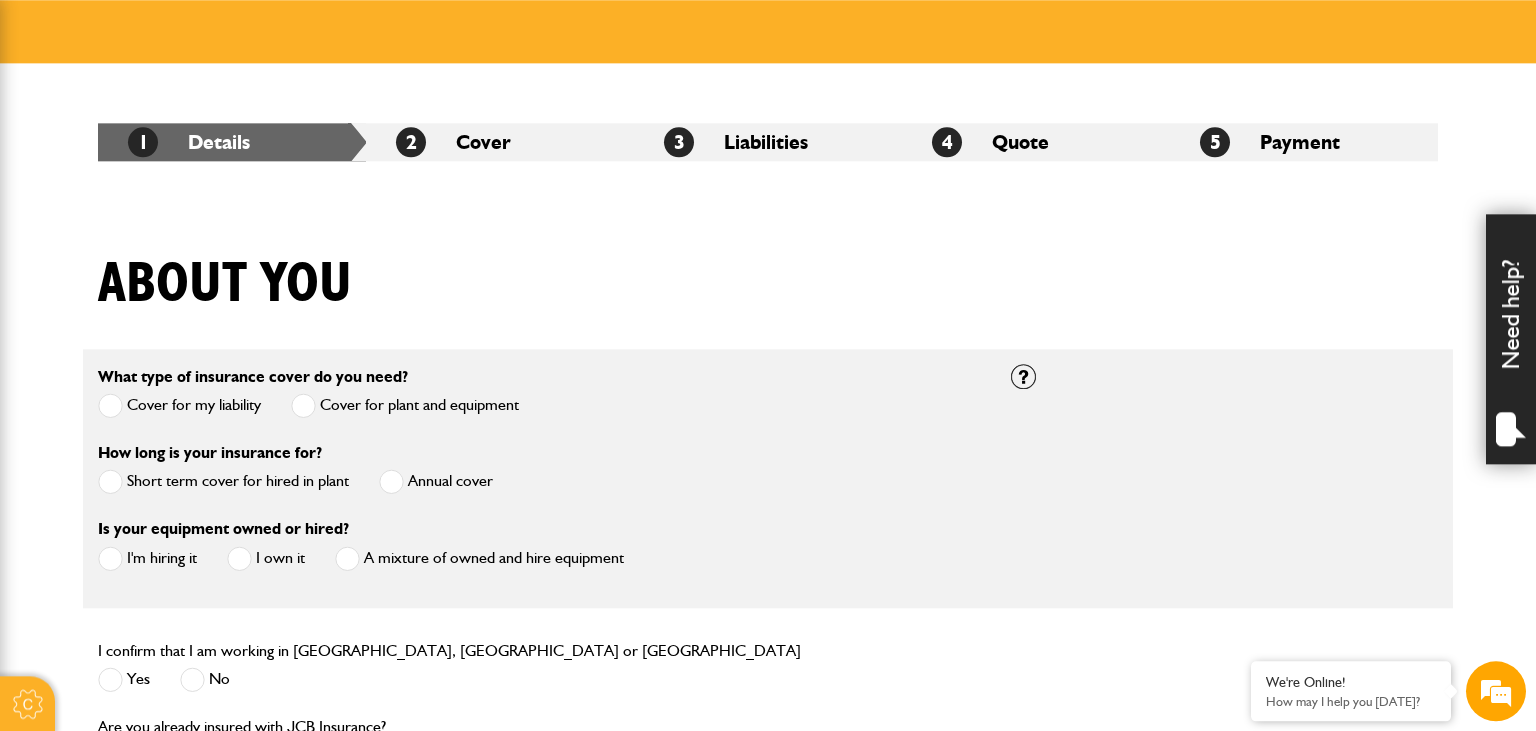 scroll, scrollTop: 316, scrollLeft: 0, axis: vertical 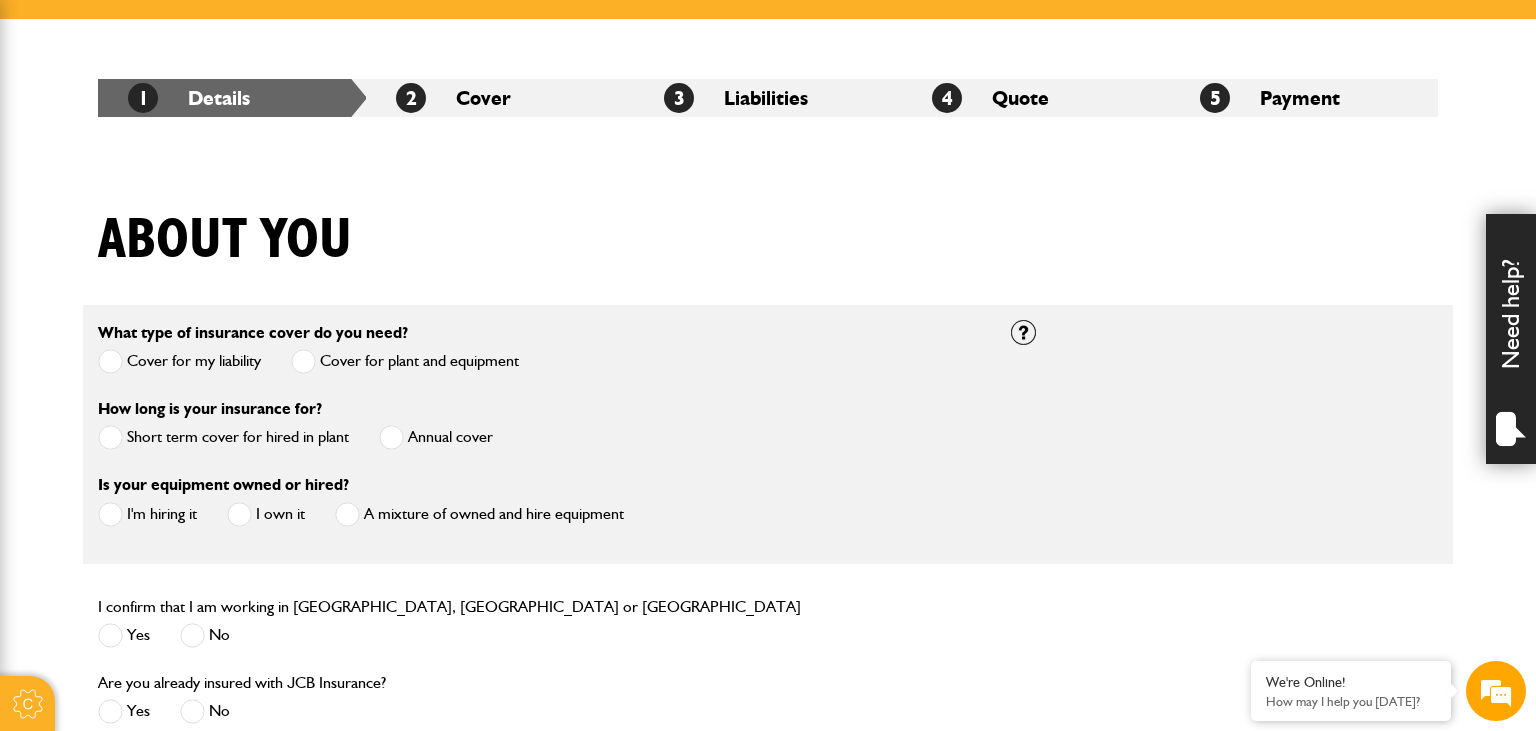click at bounding box center (110, 437) 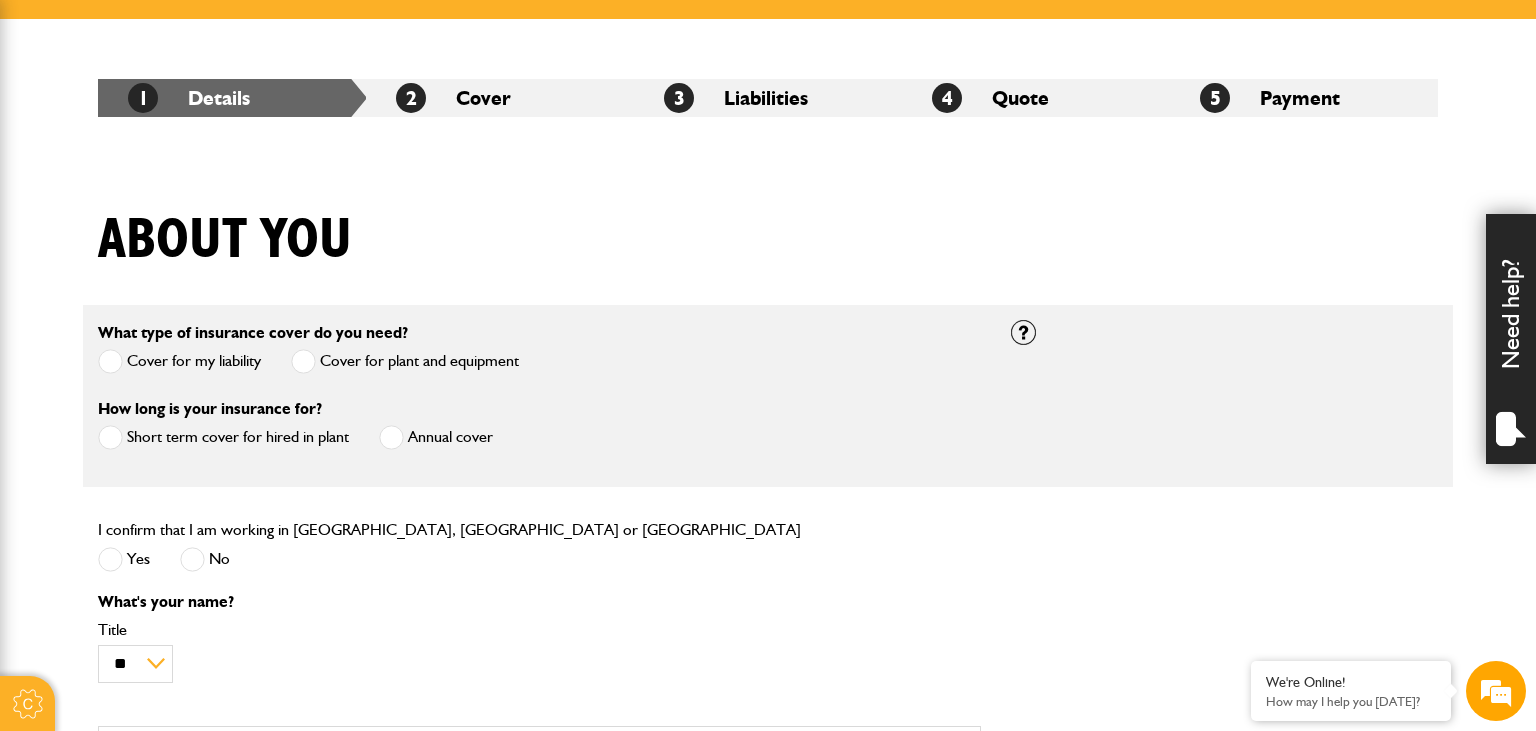 click at bounding box center [110, 559] 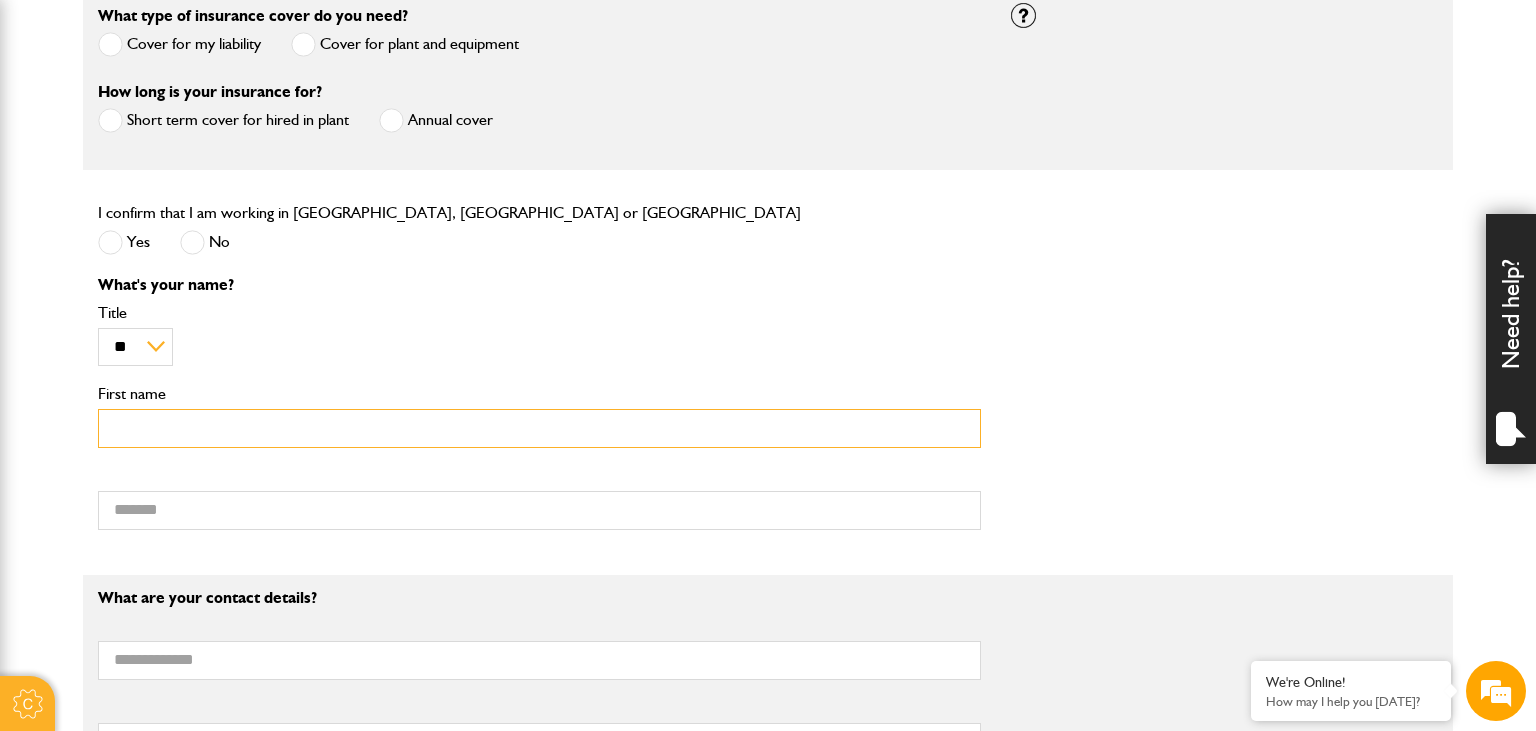 click on "First name" at bounding box center [539, 428] 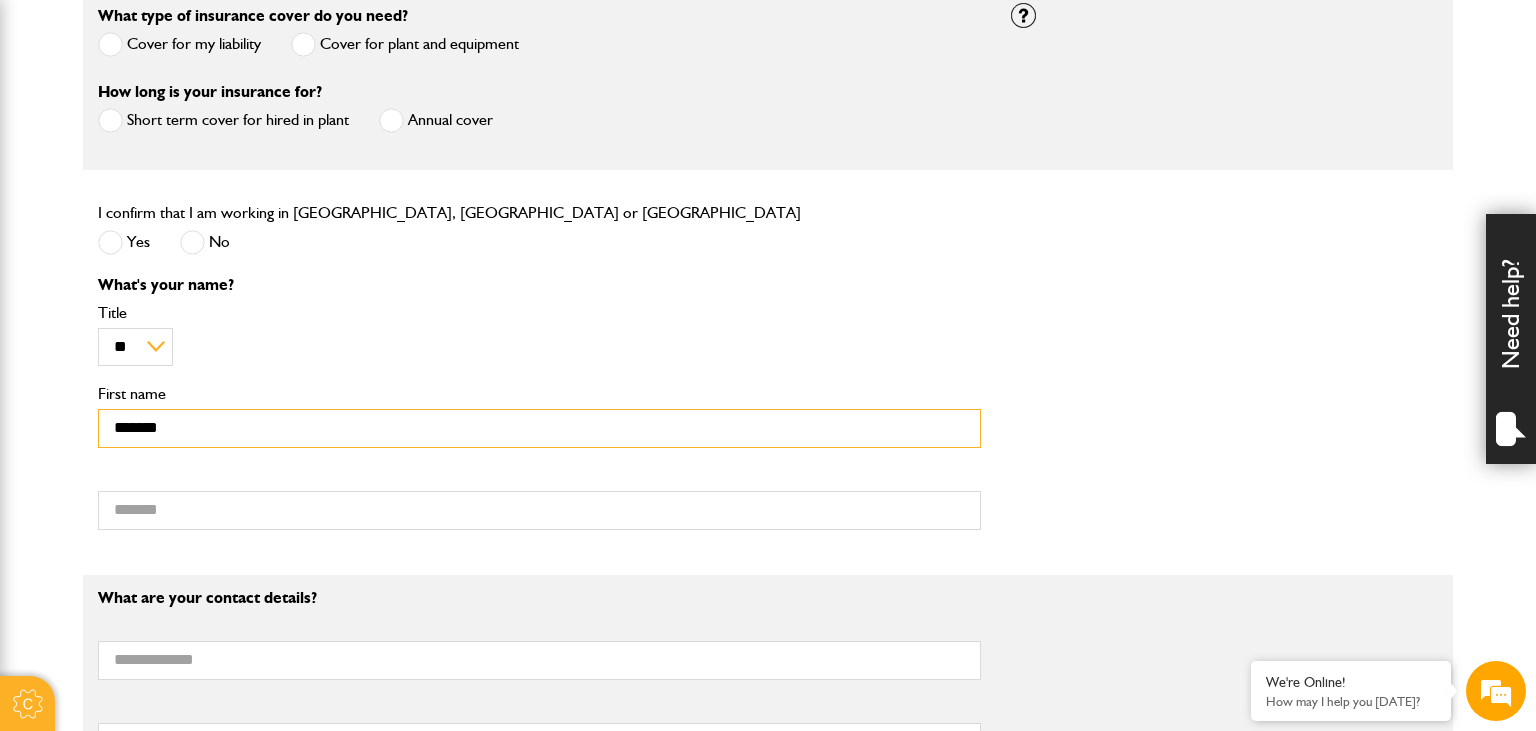 type on "*******" 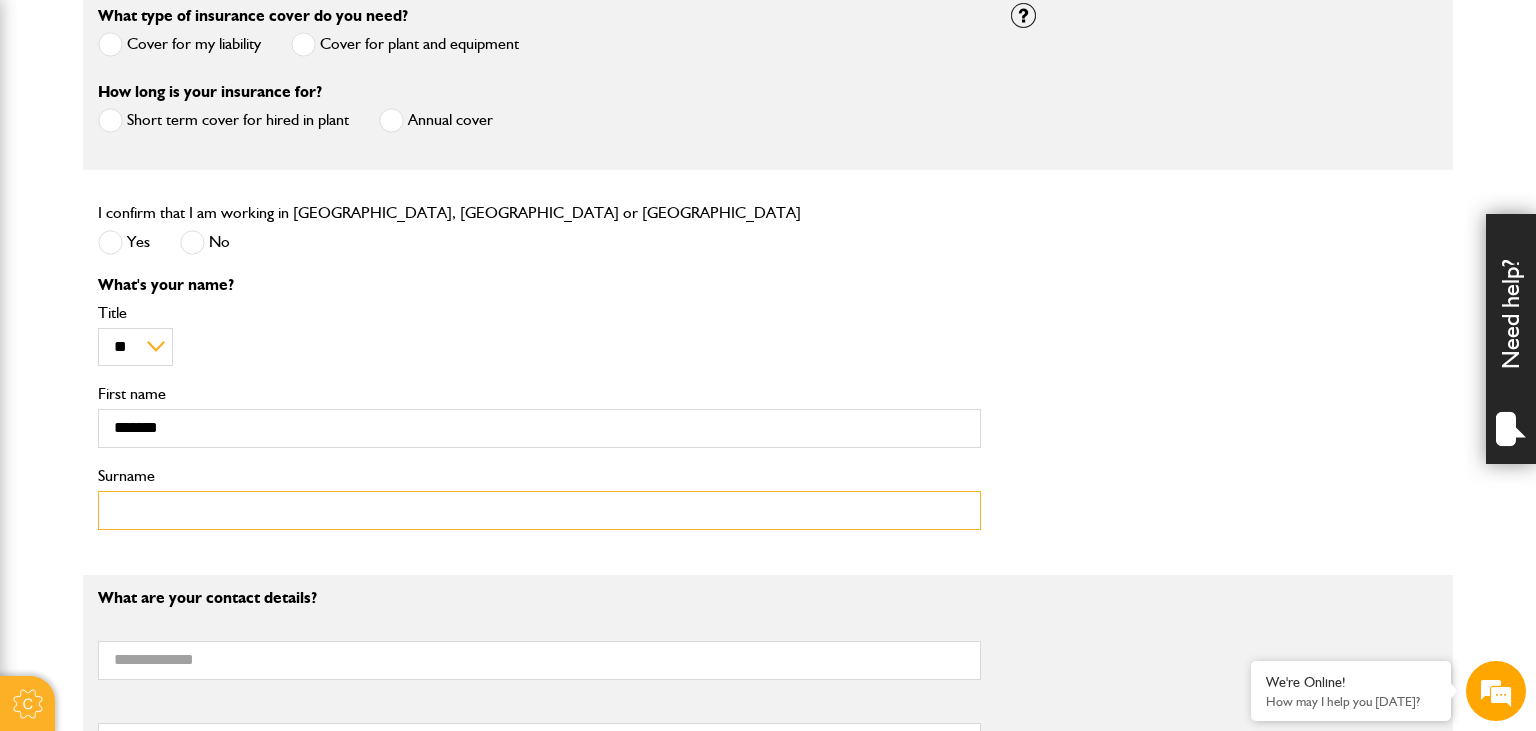 click on "Surname" at bounding box center [539, 510] 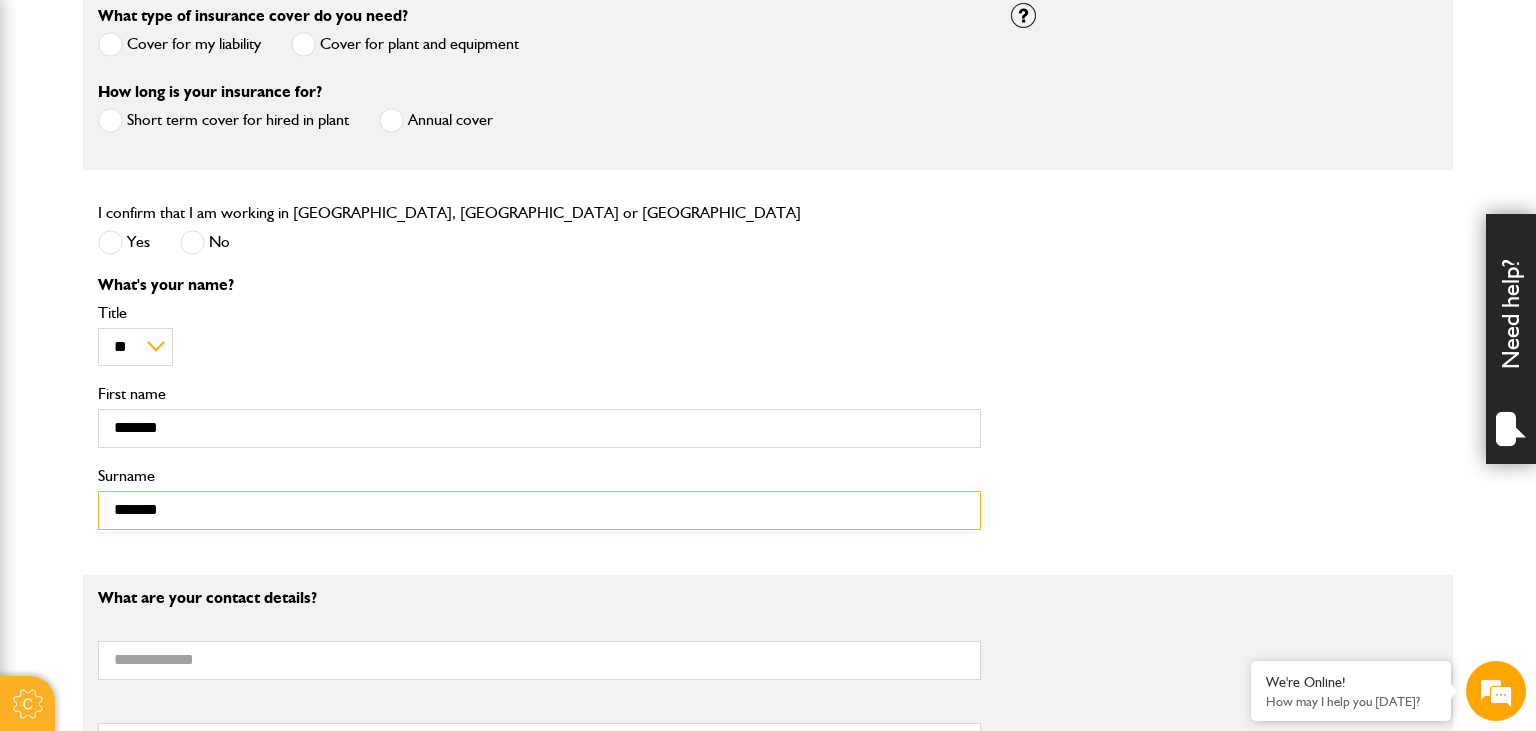 type on "*******" 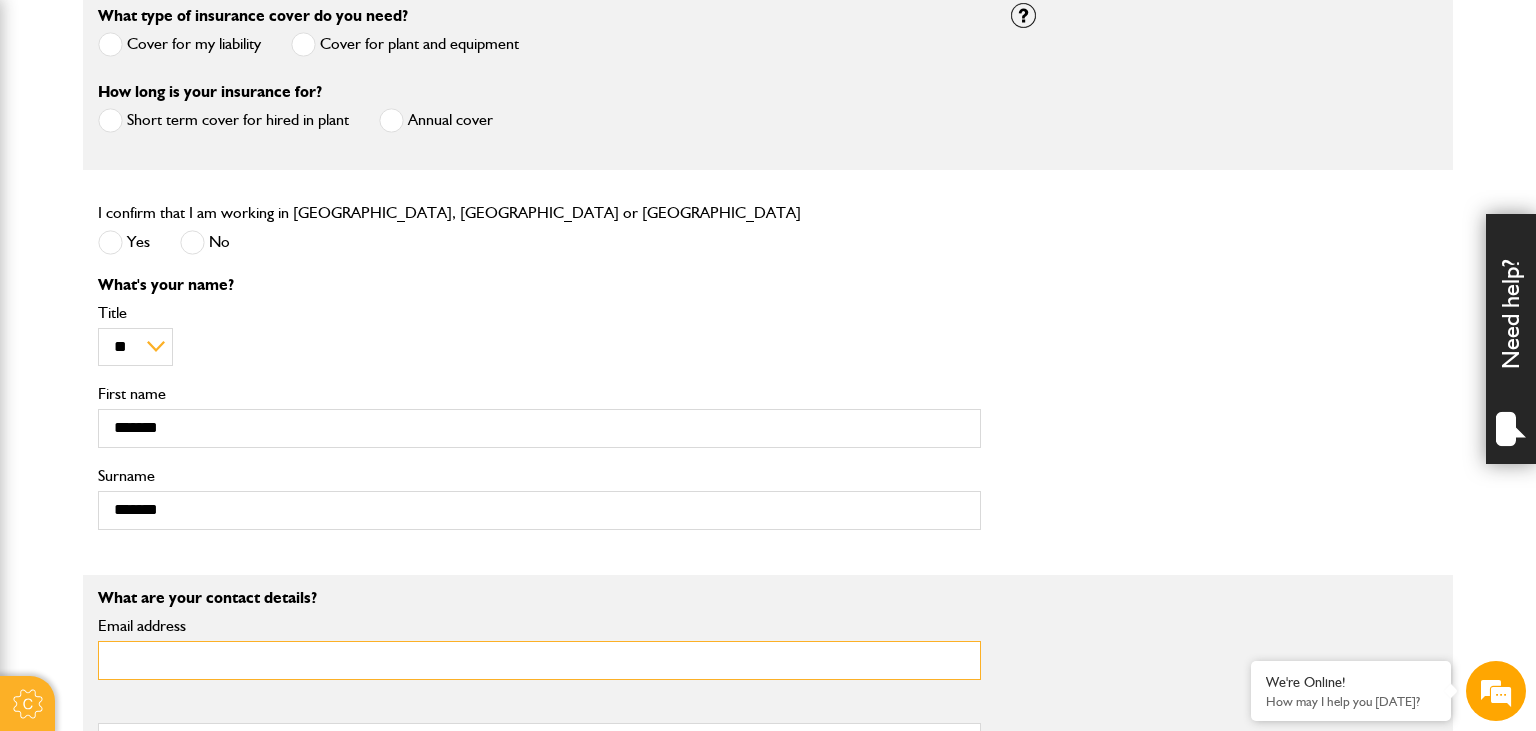 click on "Email address" at bounding box center (539, 660) 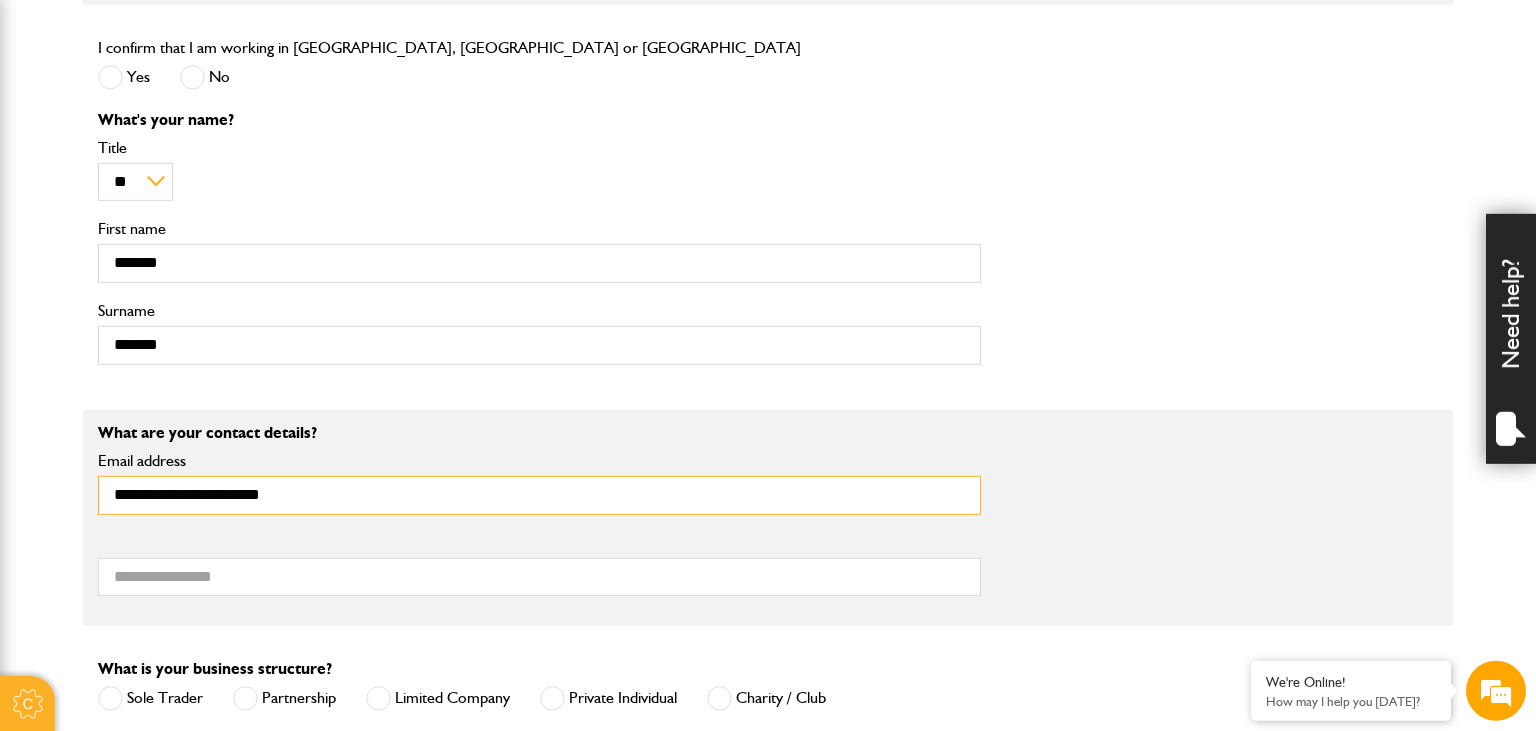 scroll, scrollTop: 844, scrollLeft: 0, axis: vertical 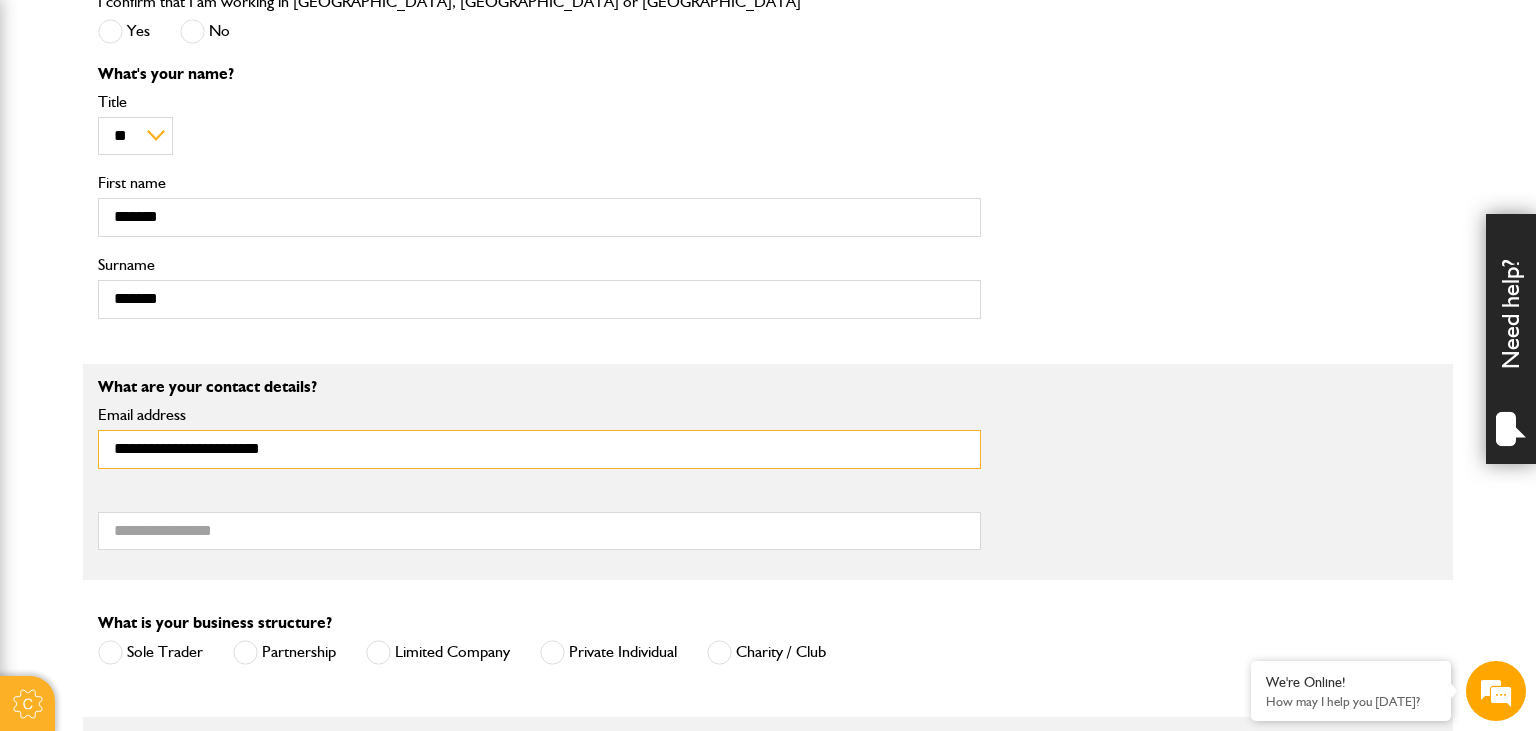 type on "**********" 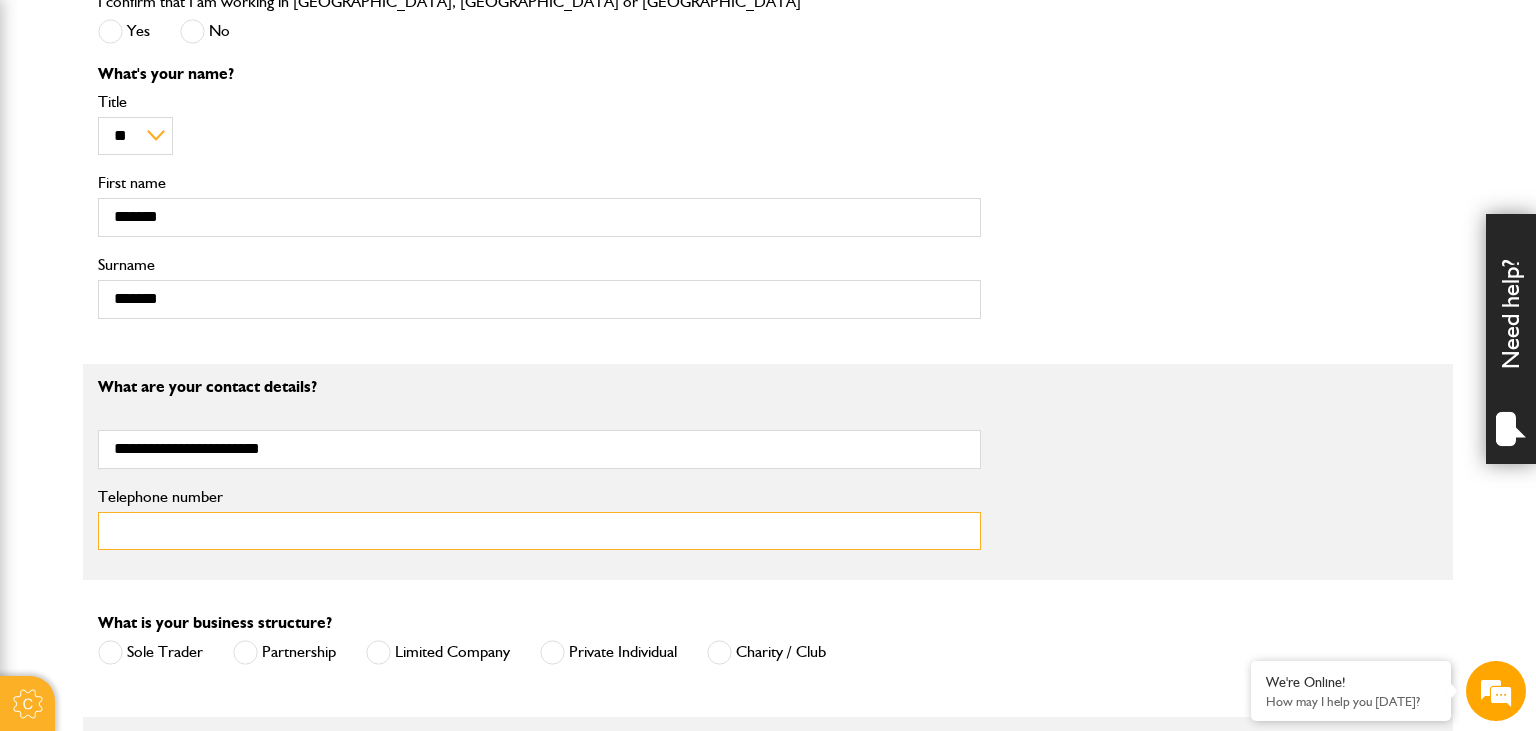 click on "Telephone number" at bounding box center (539, 531) 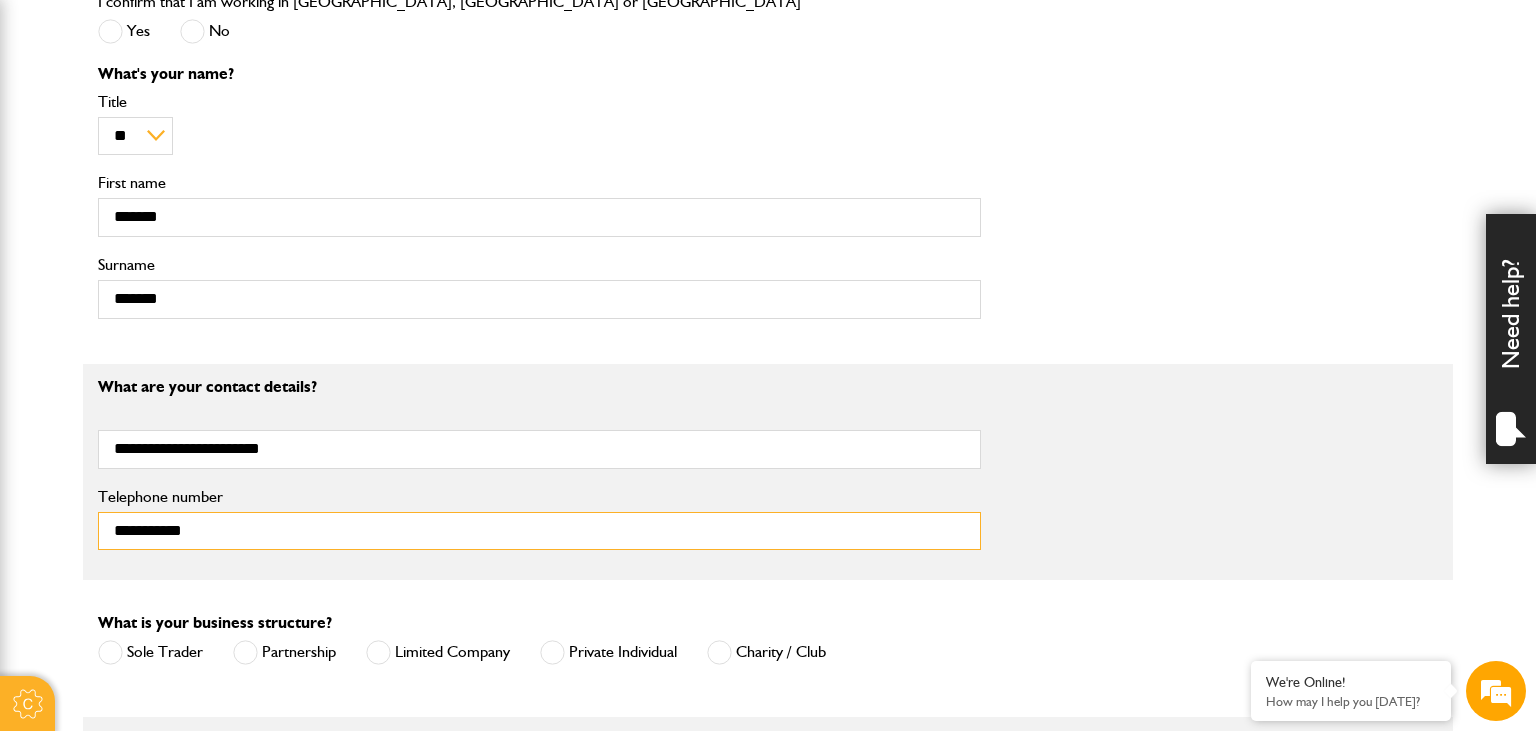 type on "**********" 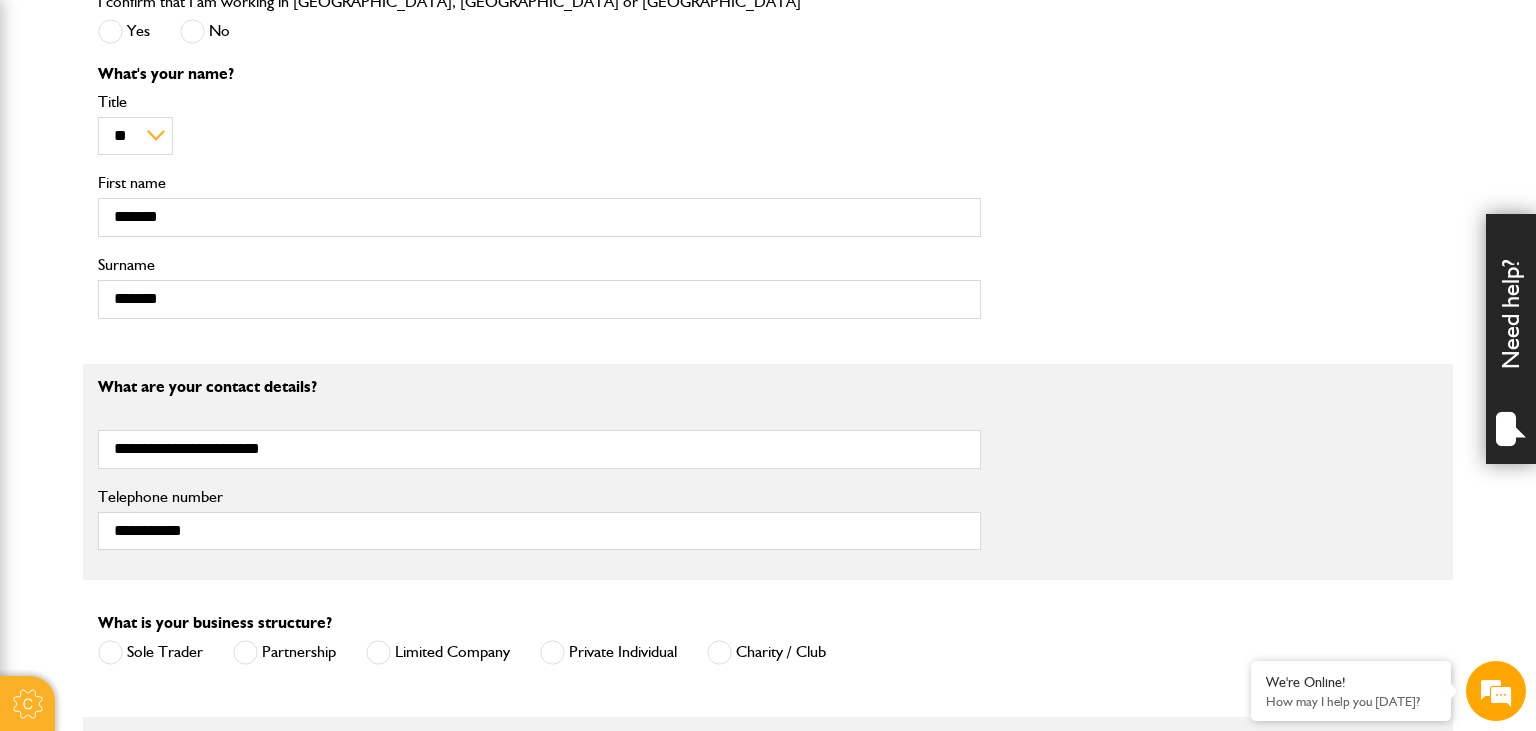click at bounding box center [552, 652] 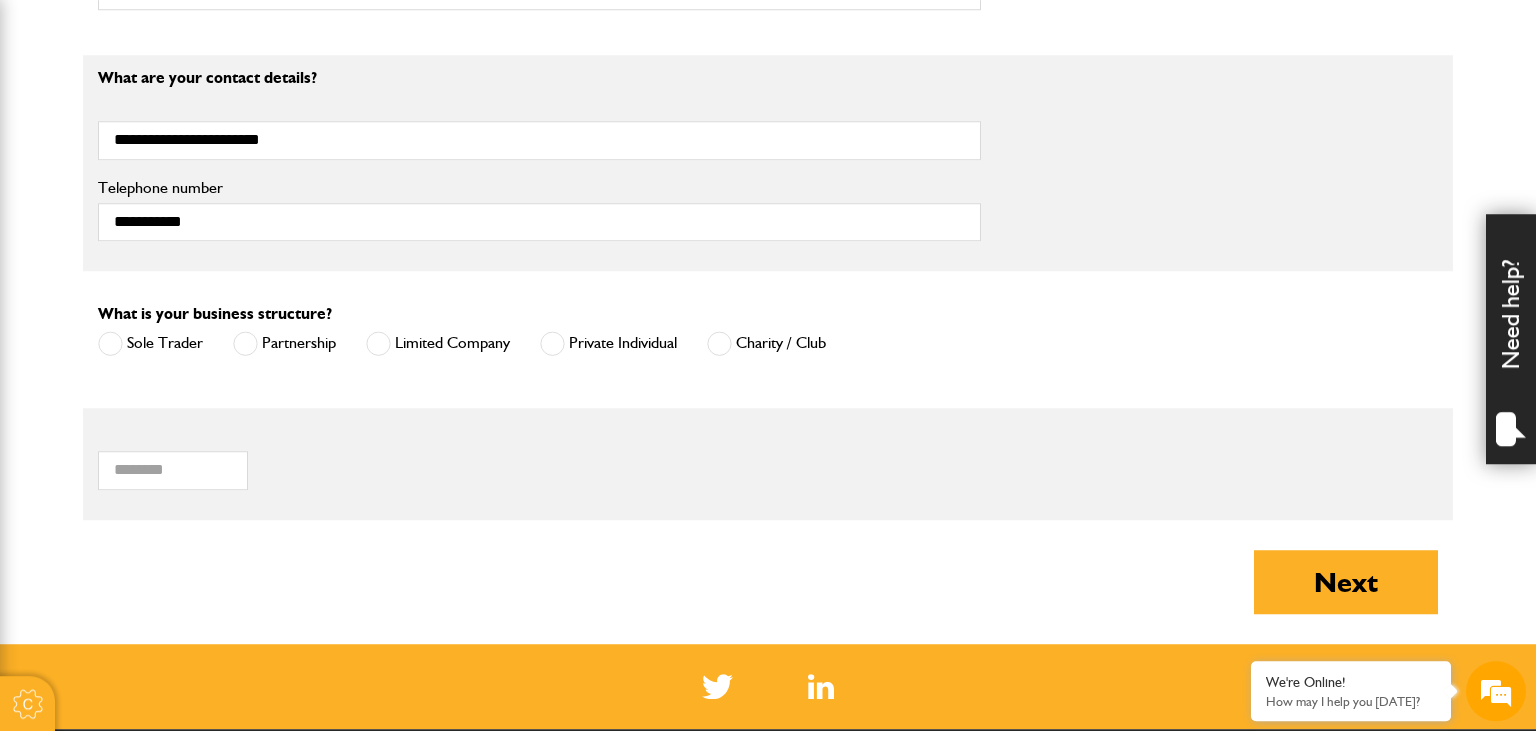 scroll, scrollTop: 1161, scrollLeft: 0, axis: vertical 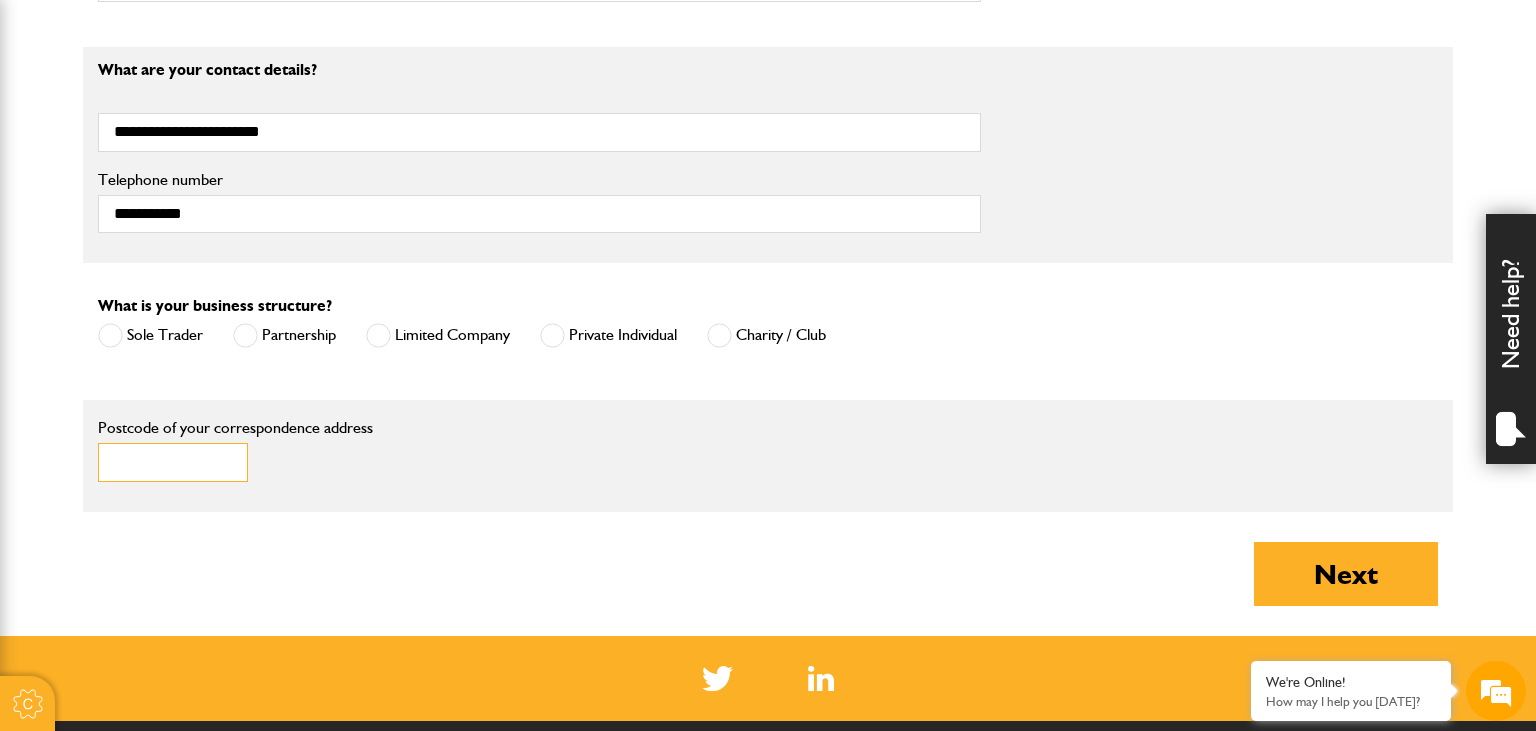 click on "Postcode of your correspondence address" at bounding box center [173, 462] 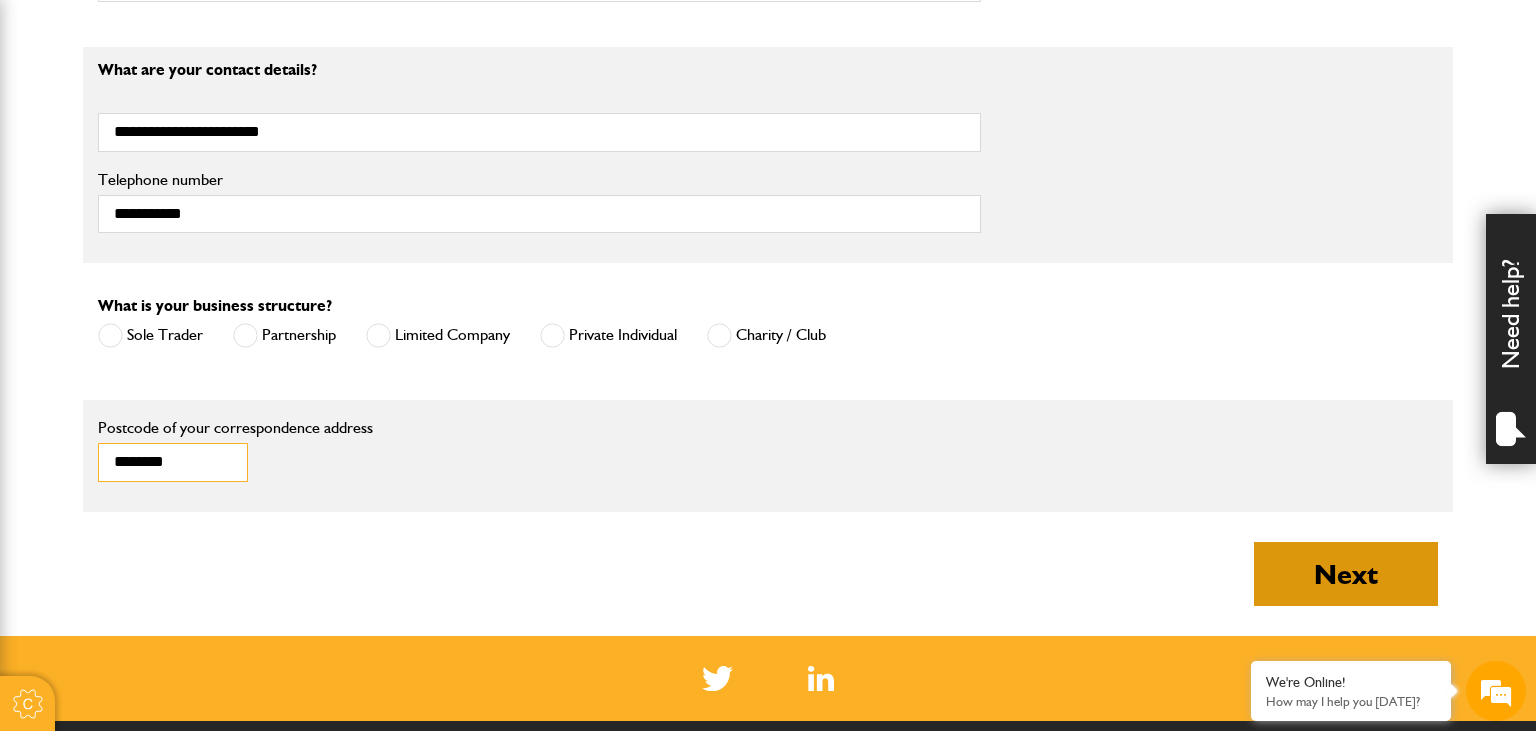 type on "********" 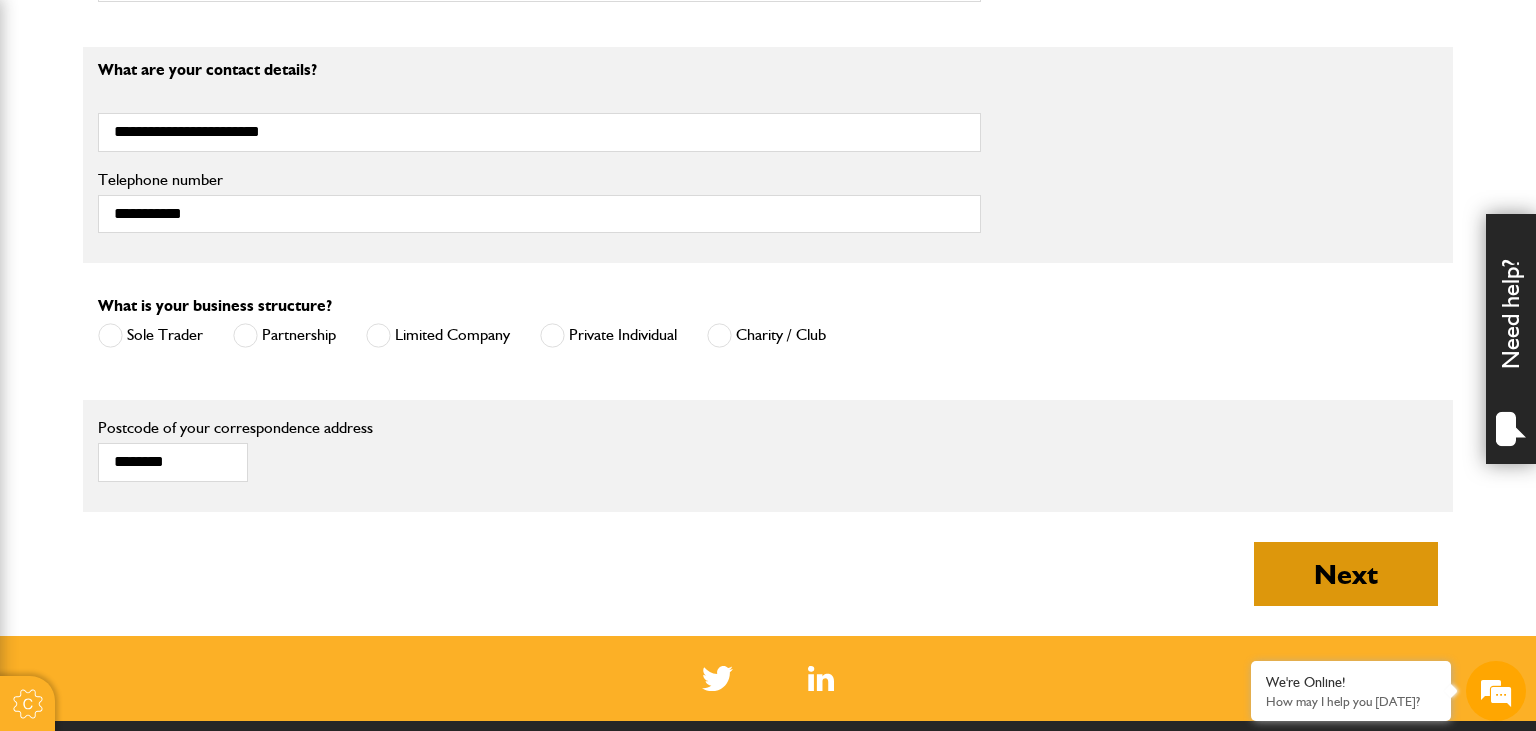 click on "Next" at bounding box center (1346, 574) 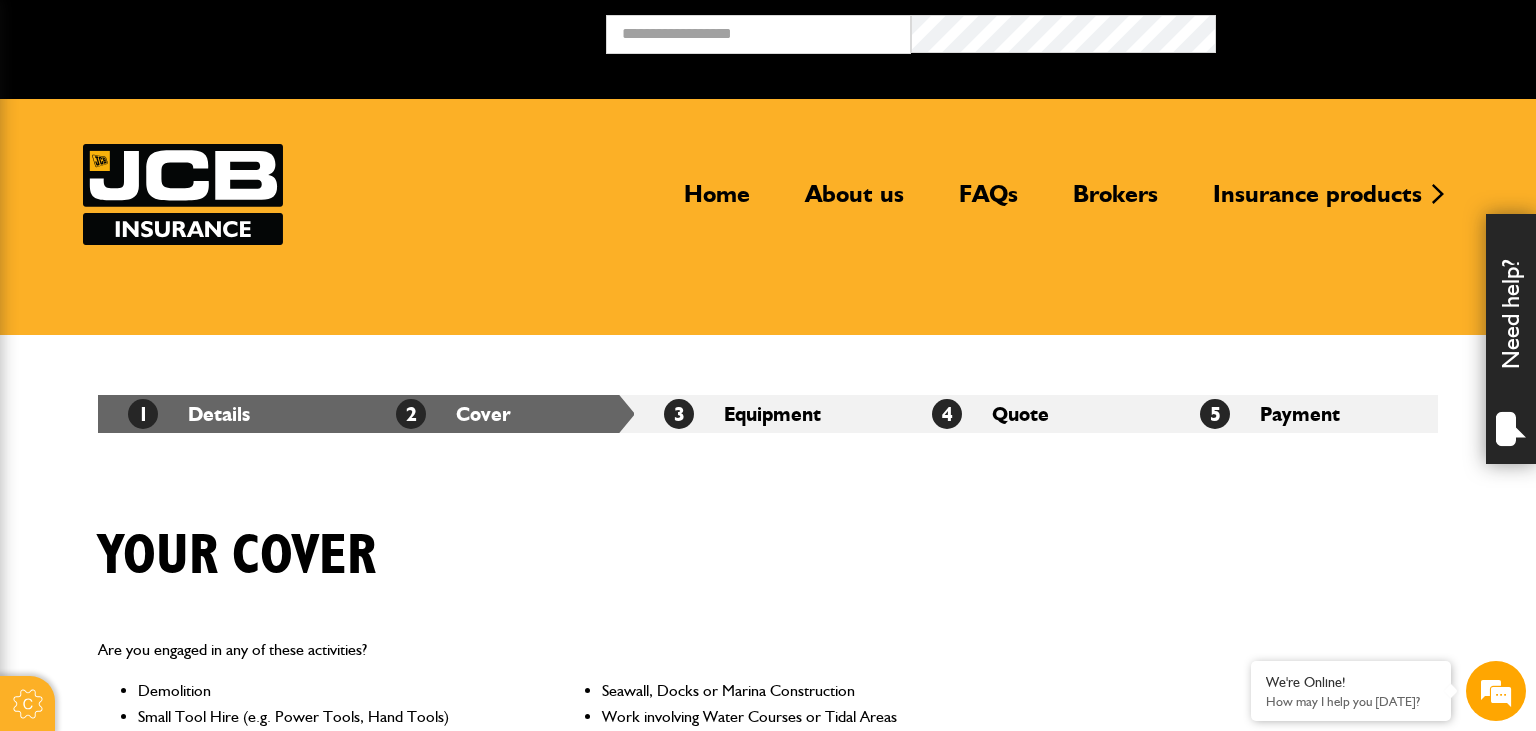 scroll, scrollTop: 528, scrollLeft: 0, axis: vertical 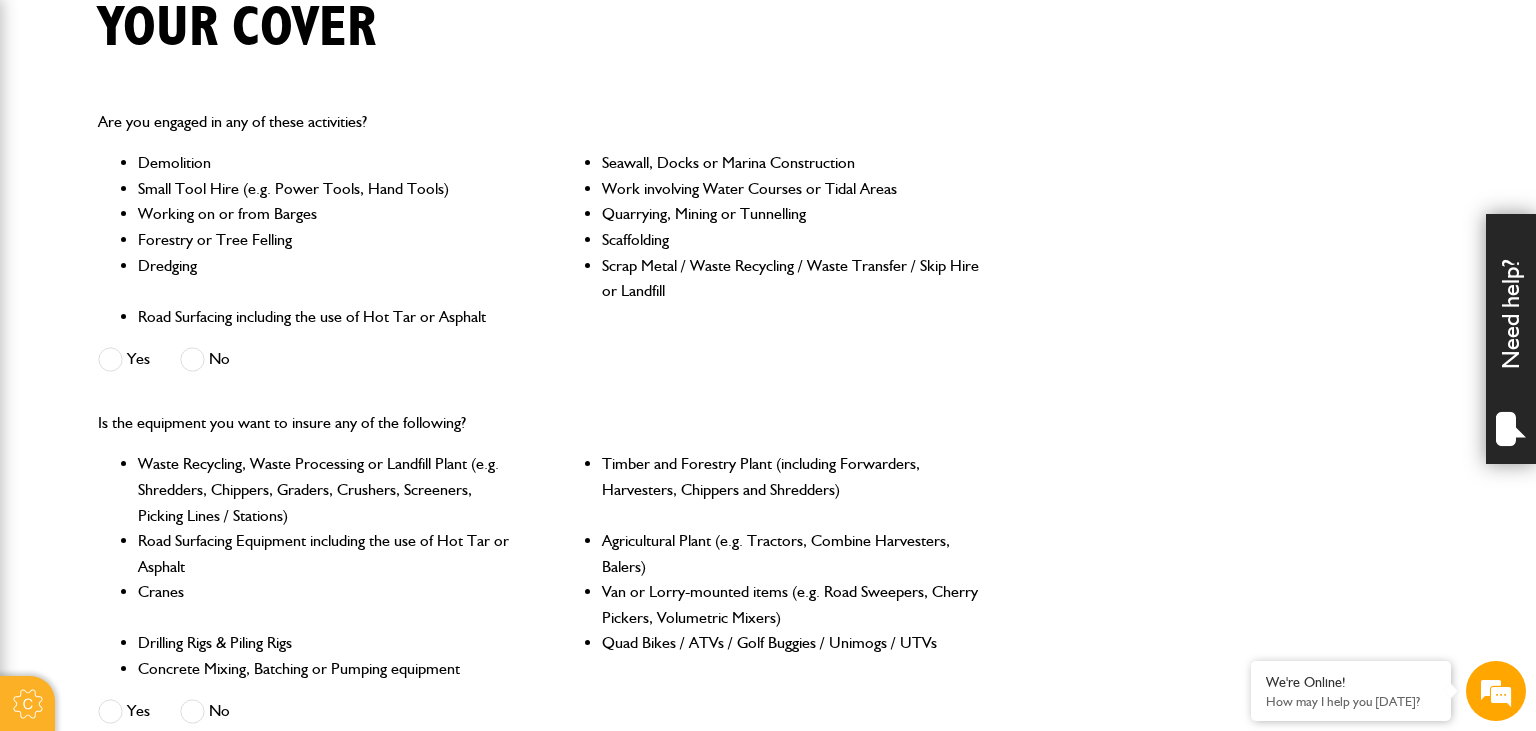 click at bounding box center [192, 359] 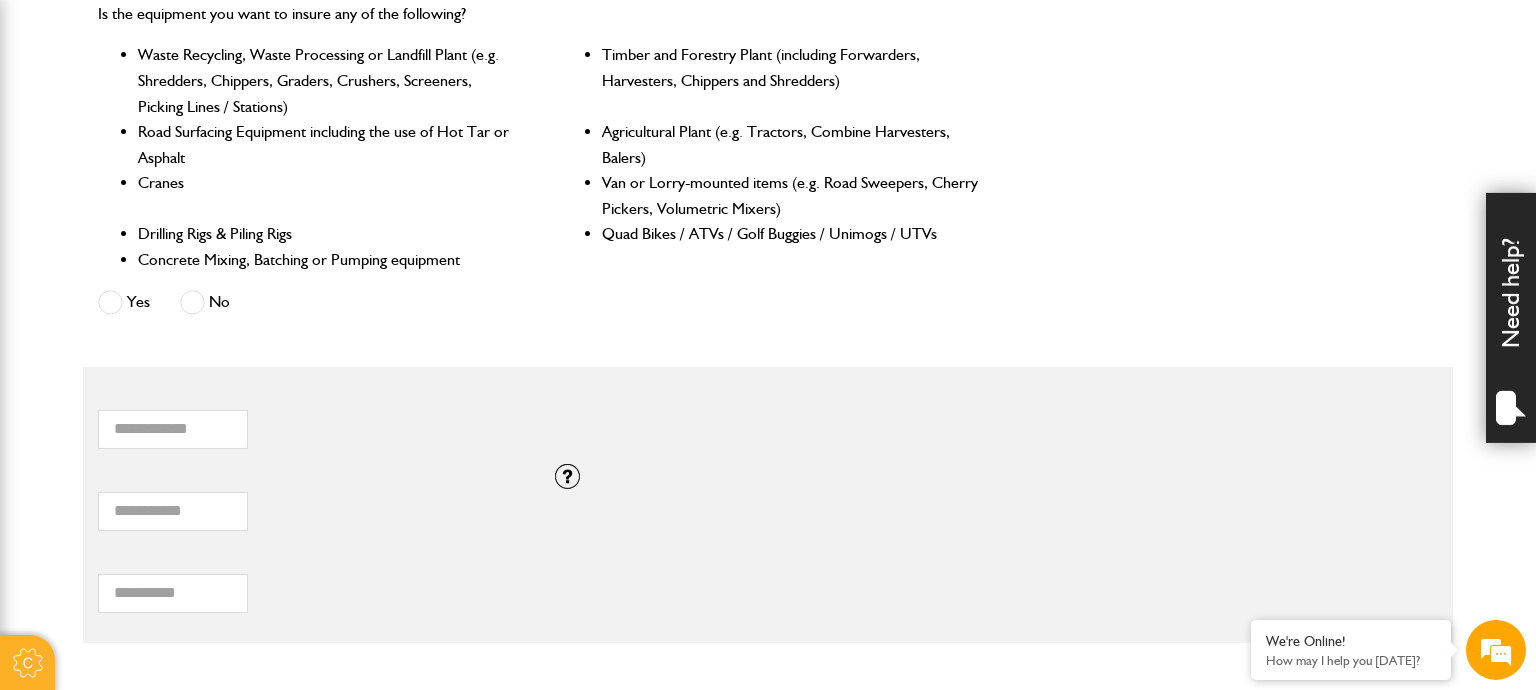 scroll, scrollTop: 1003, scrollLeft: 0, axis: vertical 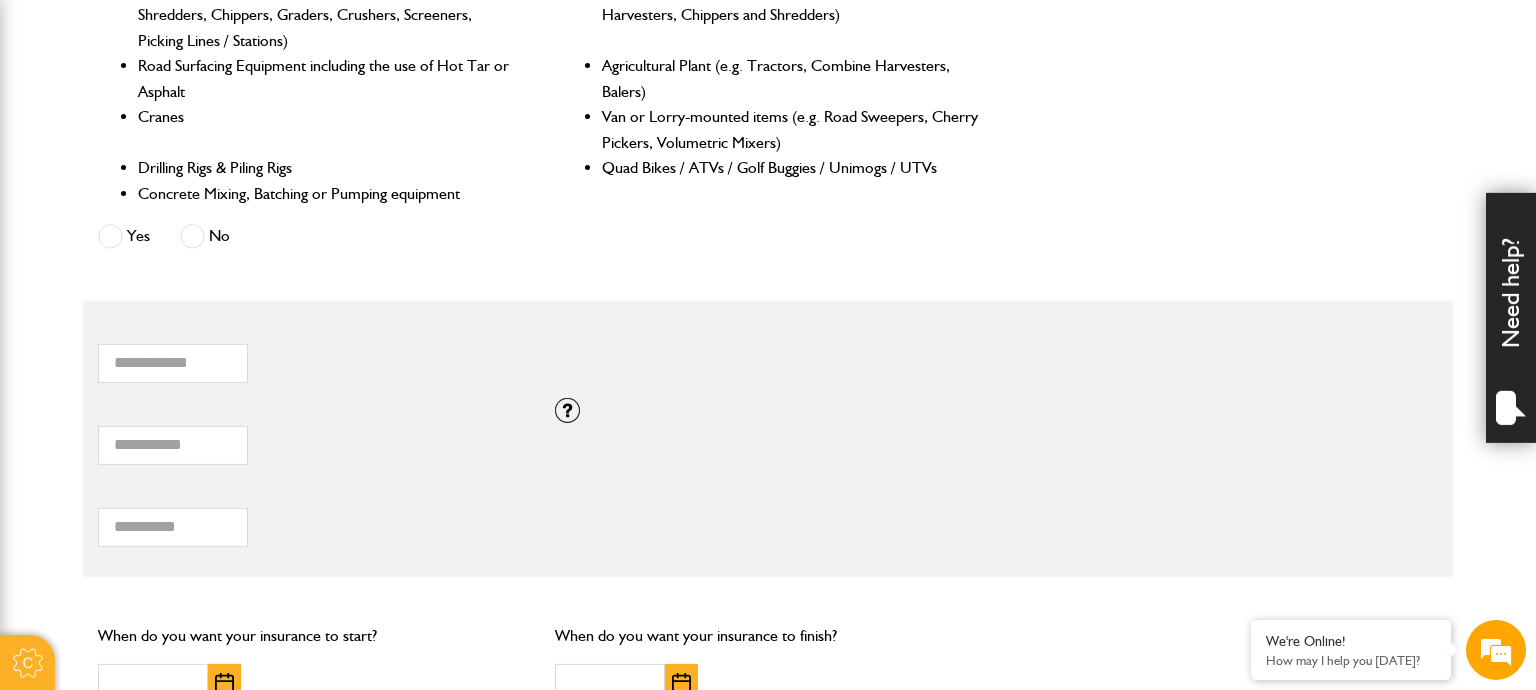 click on "No" at bounding box center [205, 236] 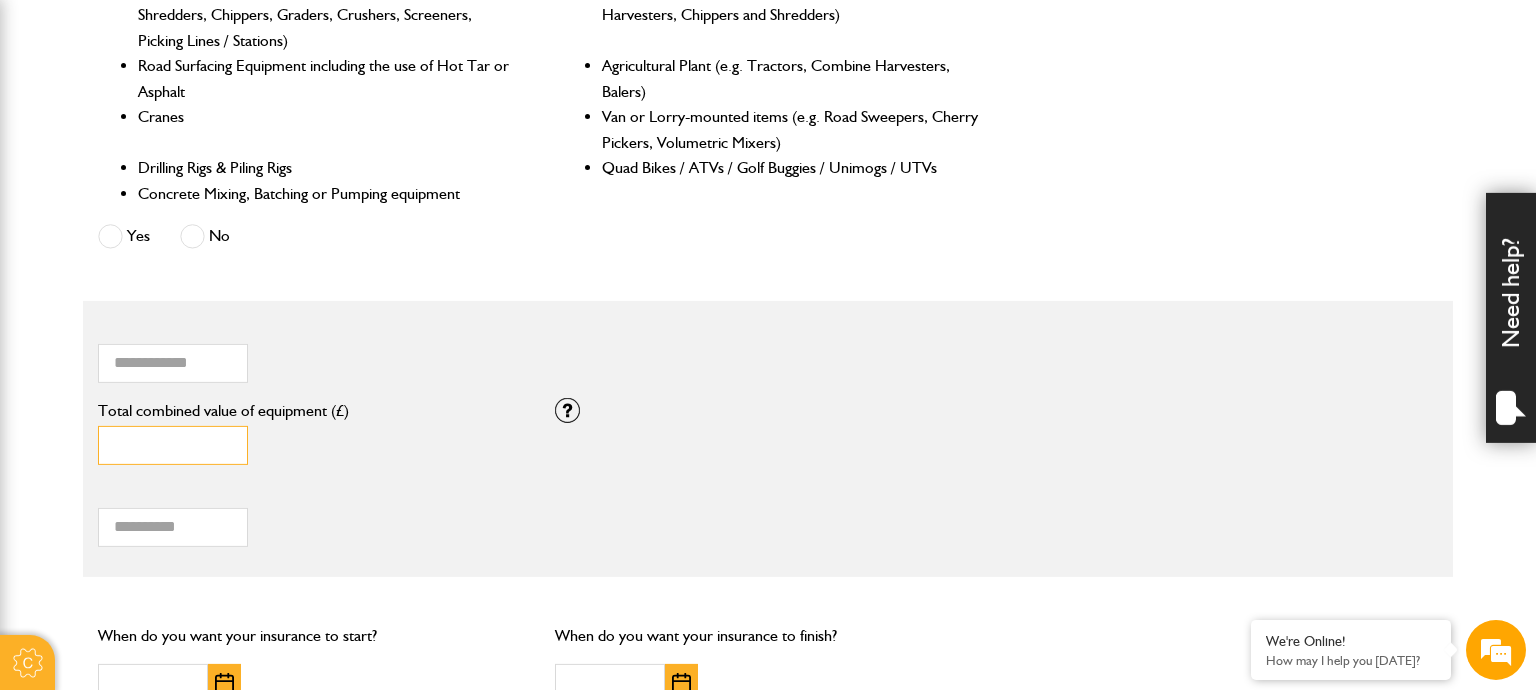 drag, startPoint x: 178, startPoint y: 455, endPoint x: 87, endPoint y: 446, distance: 91.44397 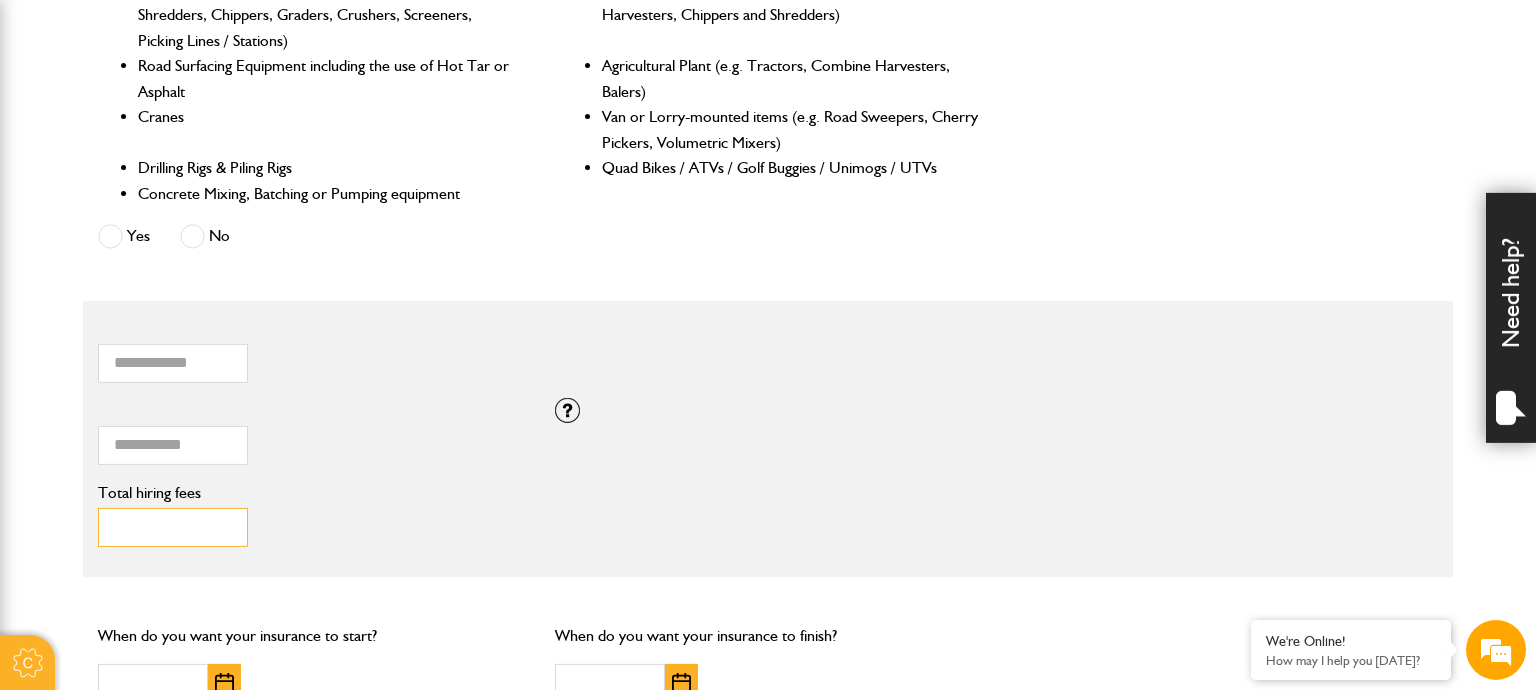click on "Total hiring fees" at bounding box center [173, 527] 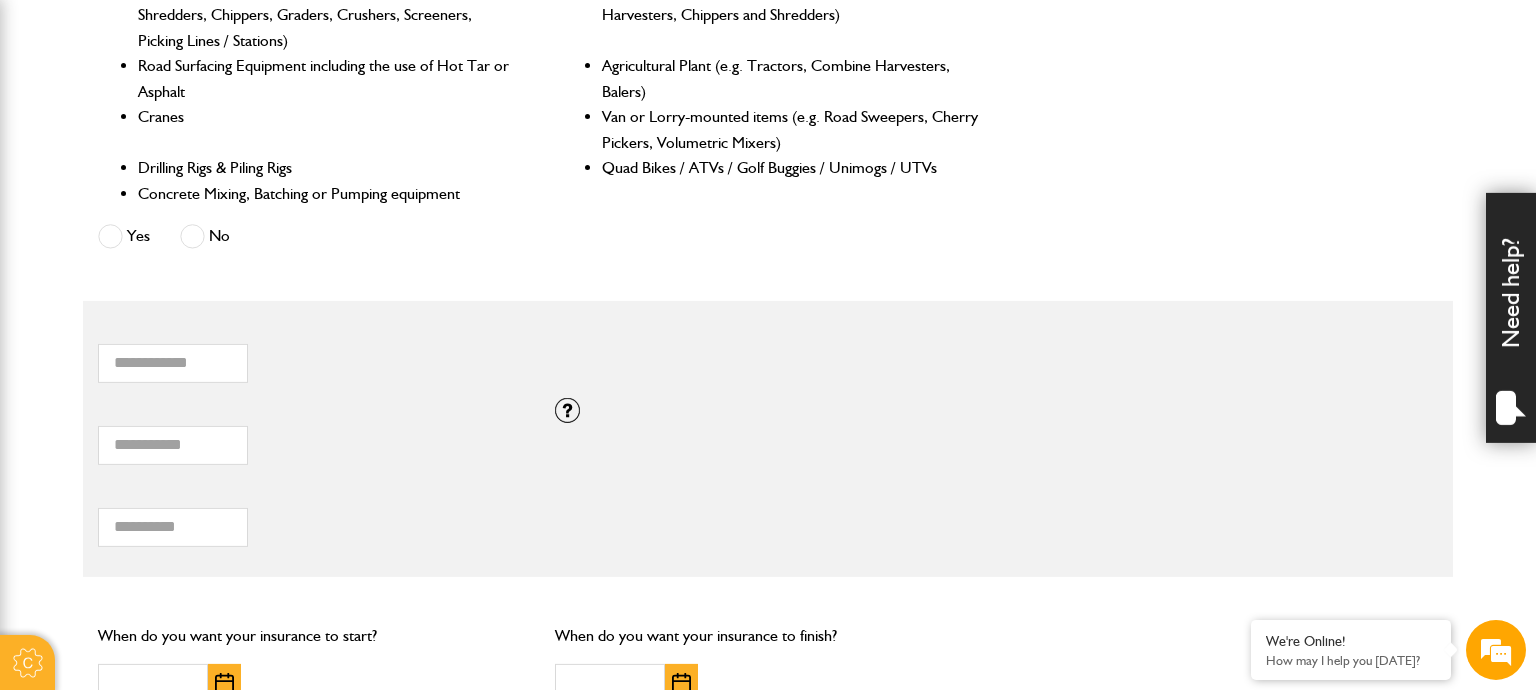 click on "***
Total hiring fees
Please enter a minimum value of 25 for total hiring fees." at bounding box center (768, 521) 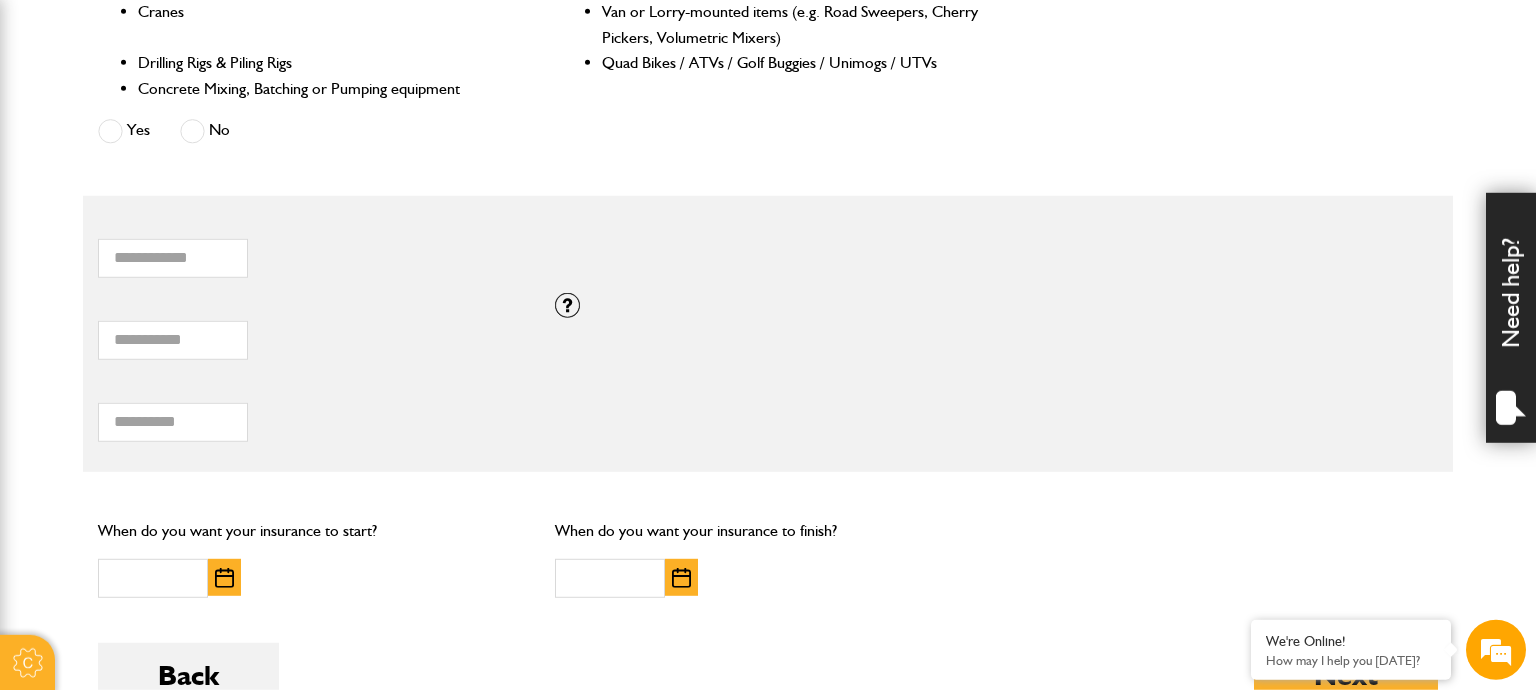 scroll, scrollTop: 1214, scrollLeft: 0, axis: vertical 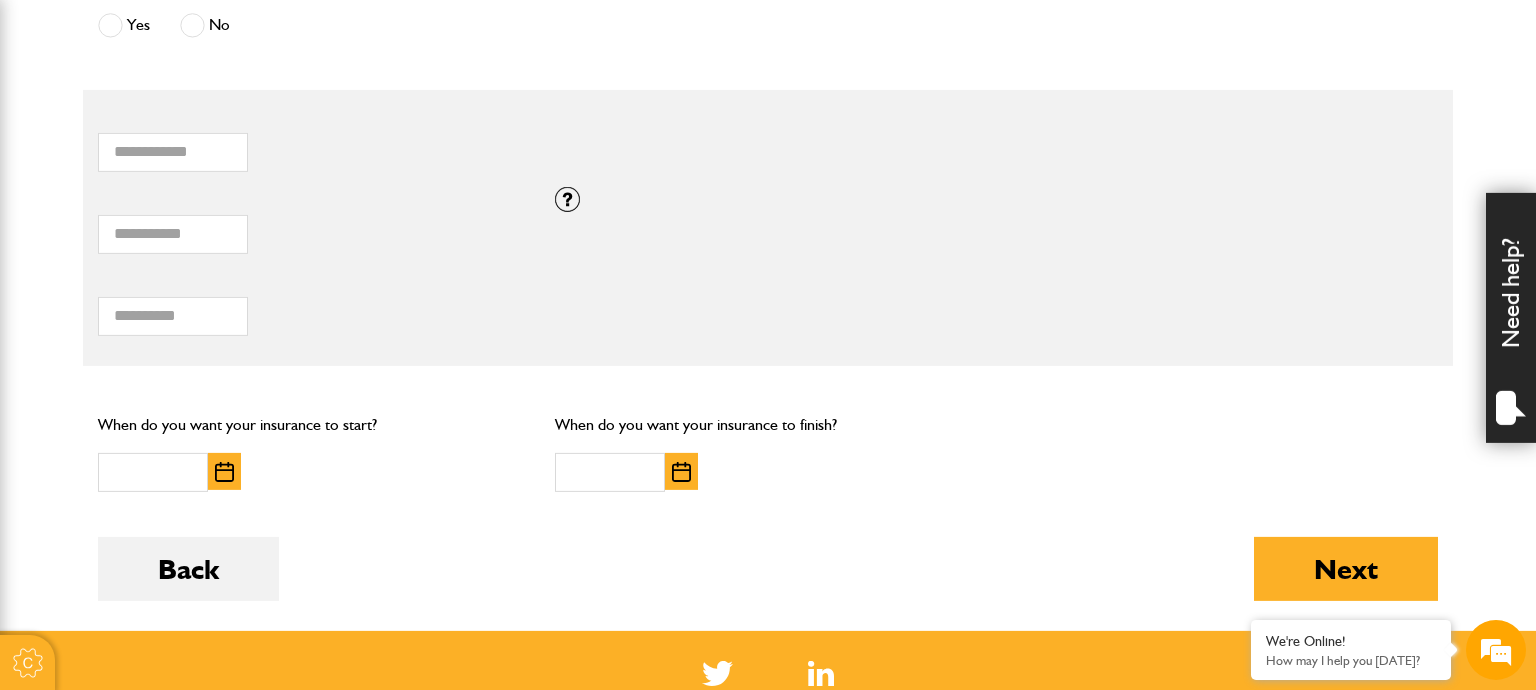 click at bounding box center (224, 472) 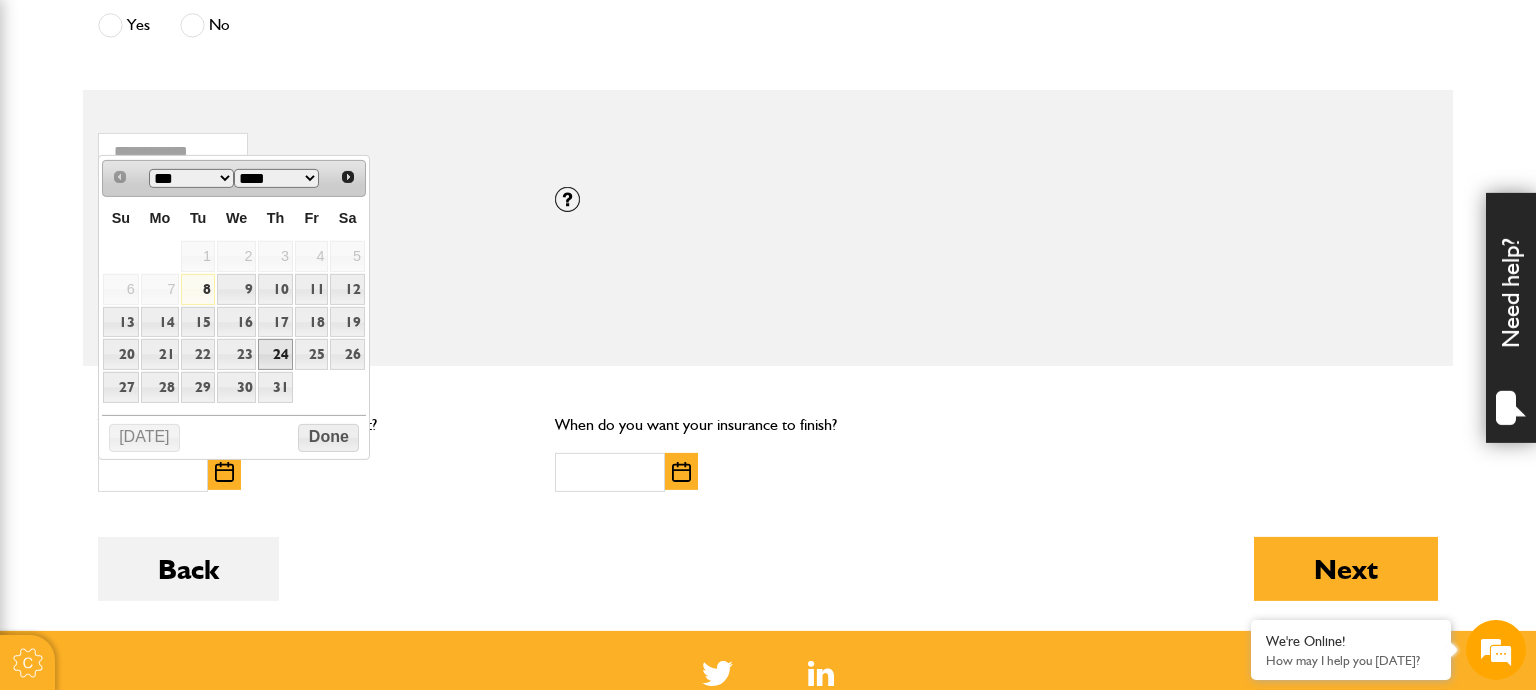 click on "24" at bounding box center (275, 354) 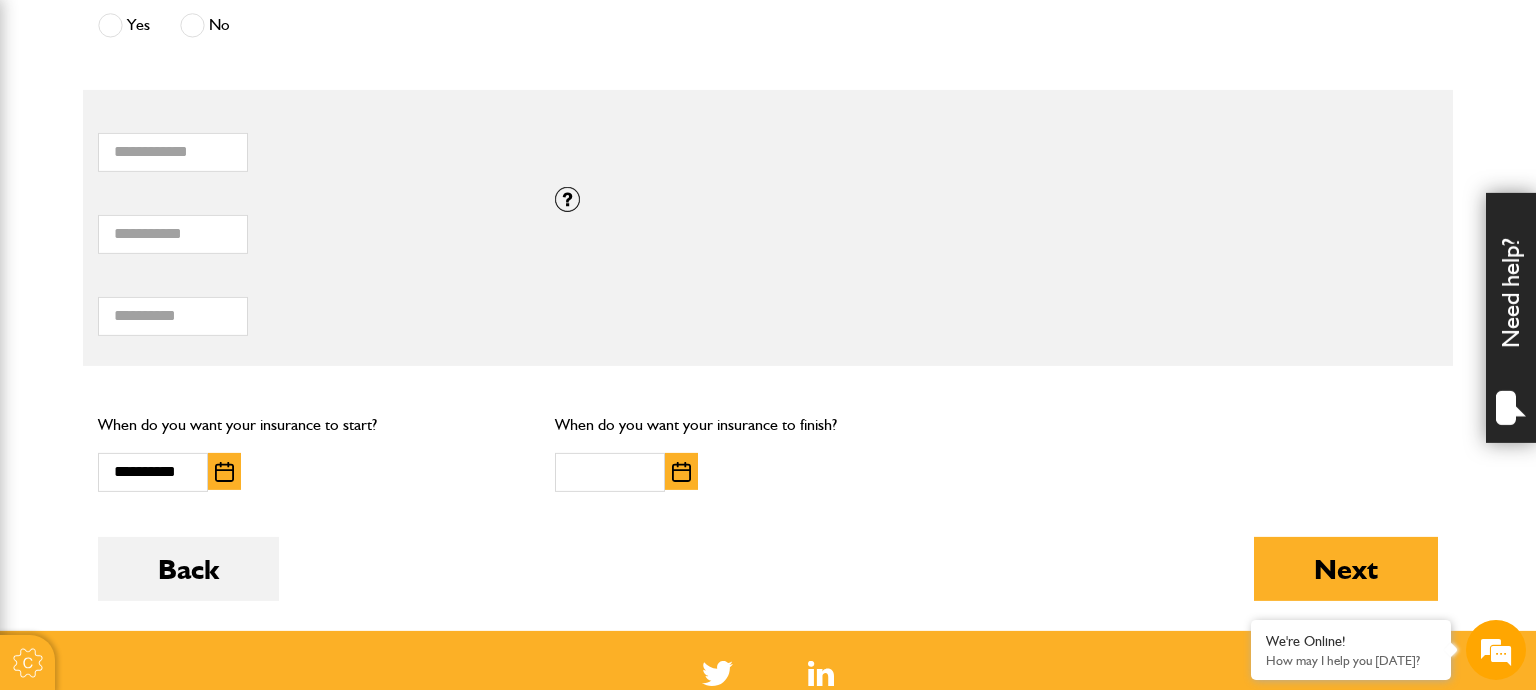 click at bounding box center [681, 472] 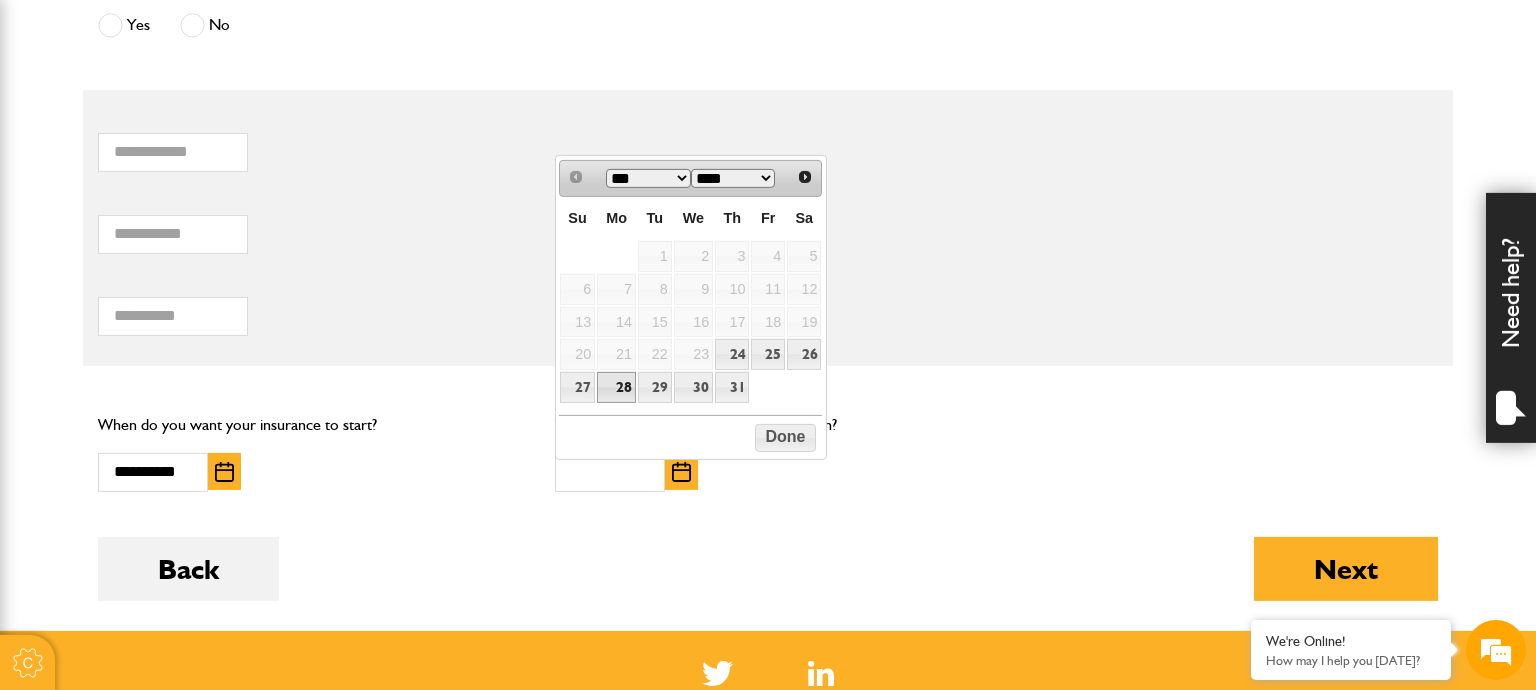 click on "28" at bounding box center [616, 387] 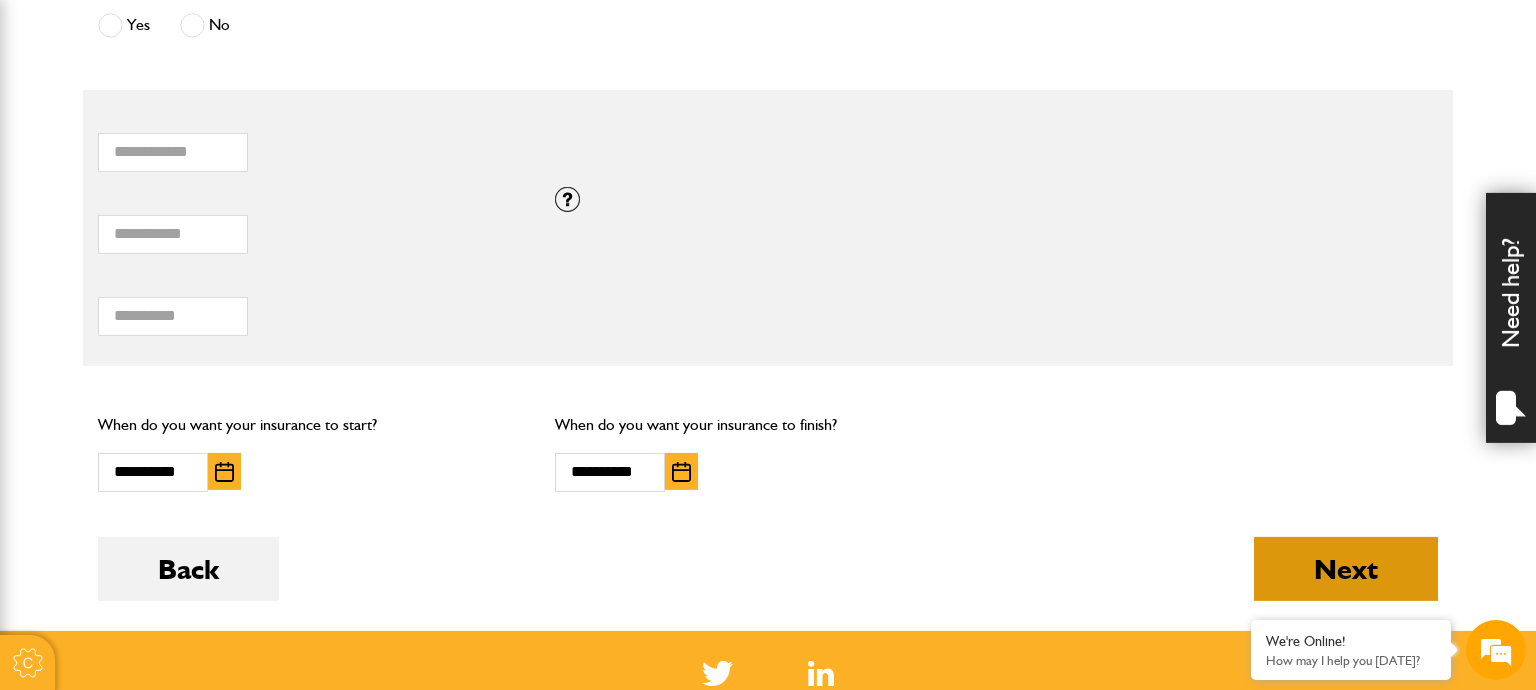 click on "Next" at bounding box center (1346, 569) 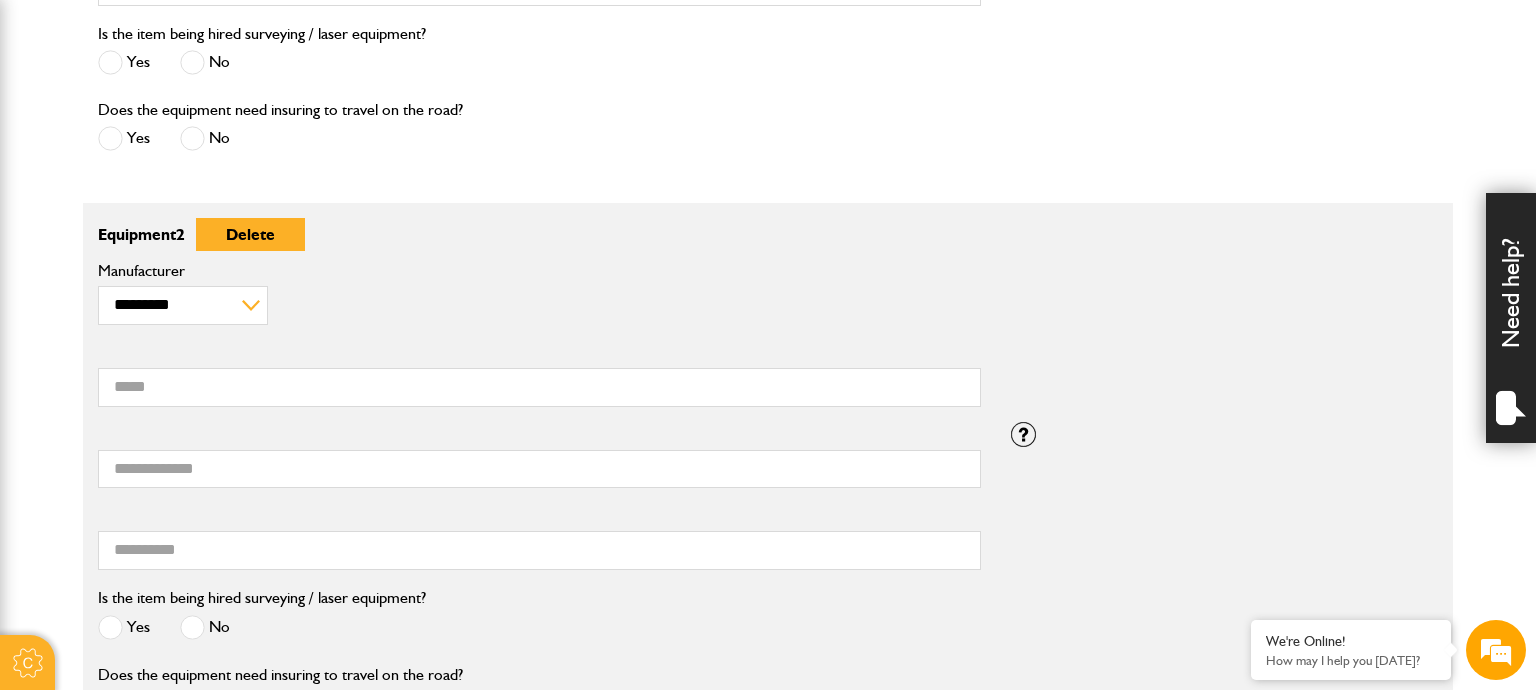 scroll, scrollTop: 316, scrollLeft: 0, axis: vertical 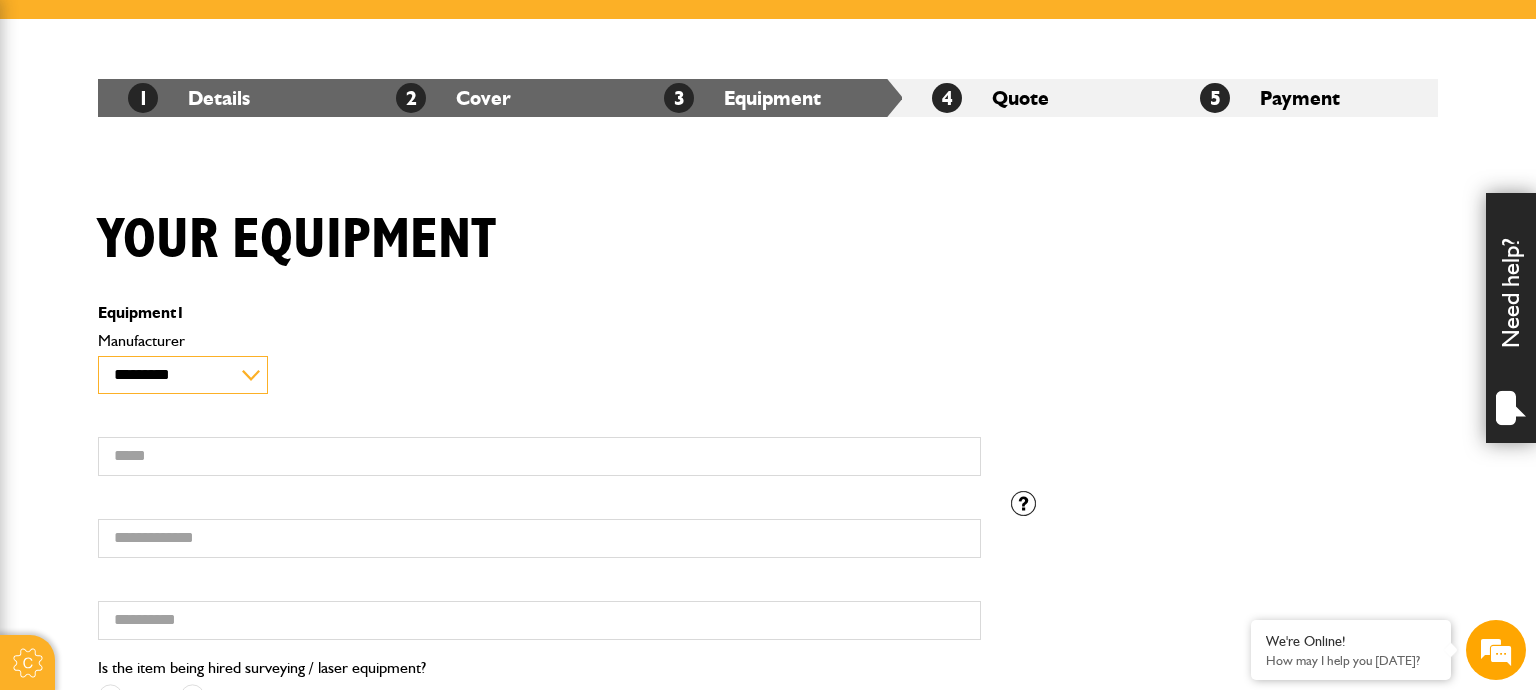 click on "**********" at bounding box center (183, 375) 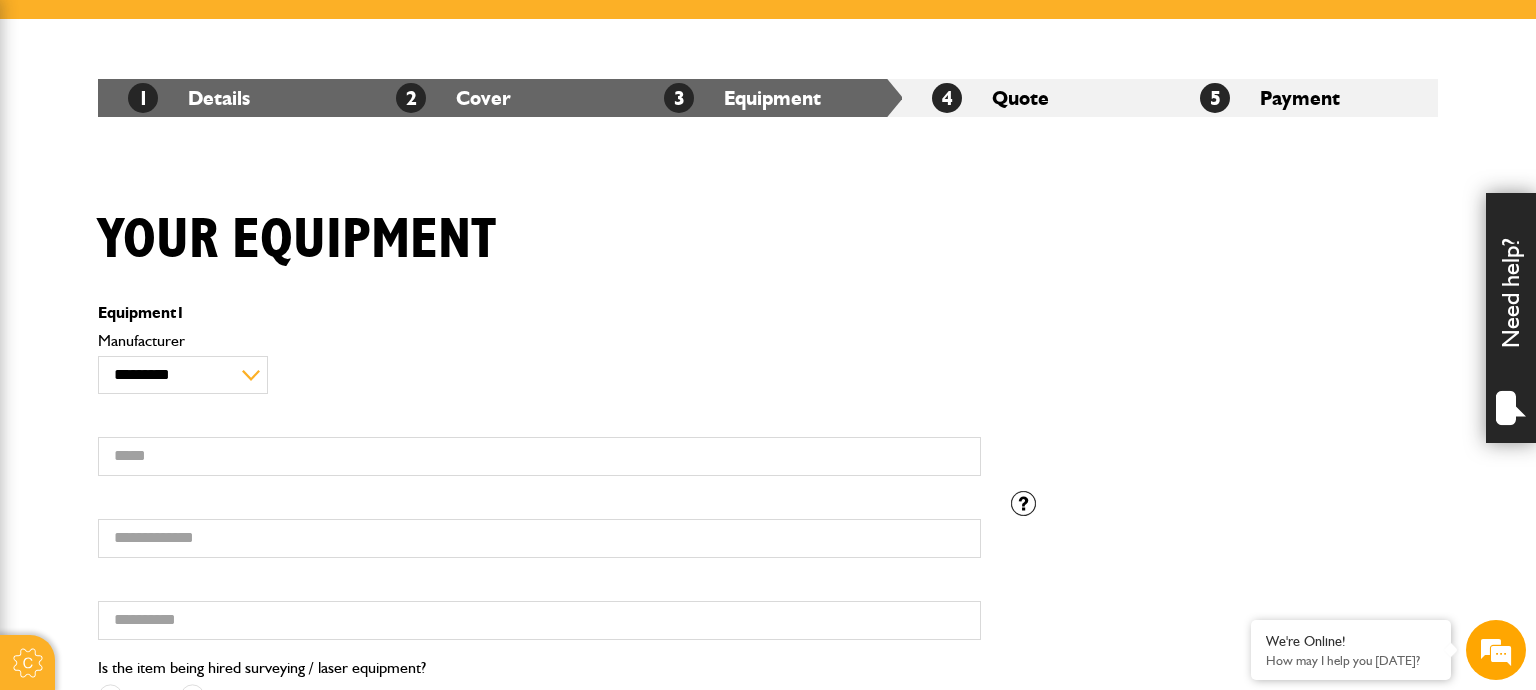 click on "**********" at bounding box center (539, 363) 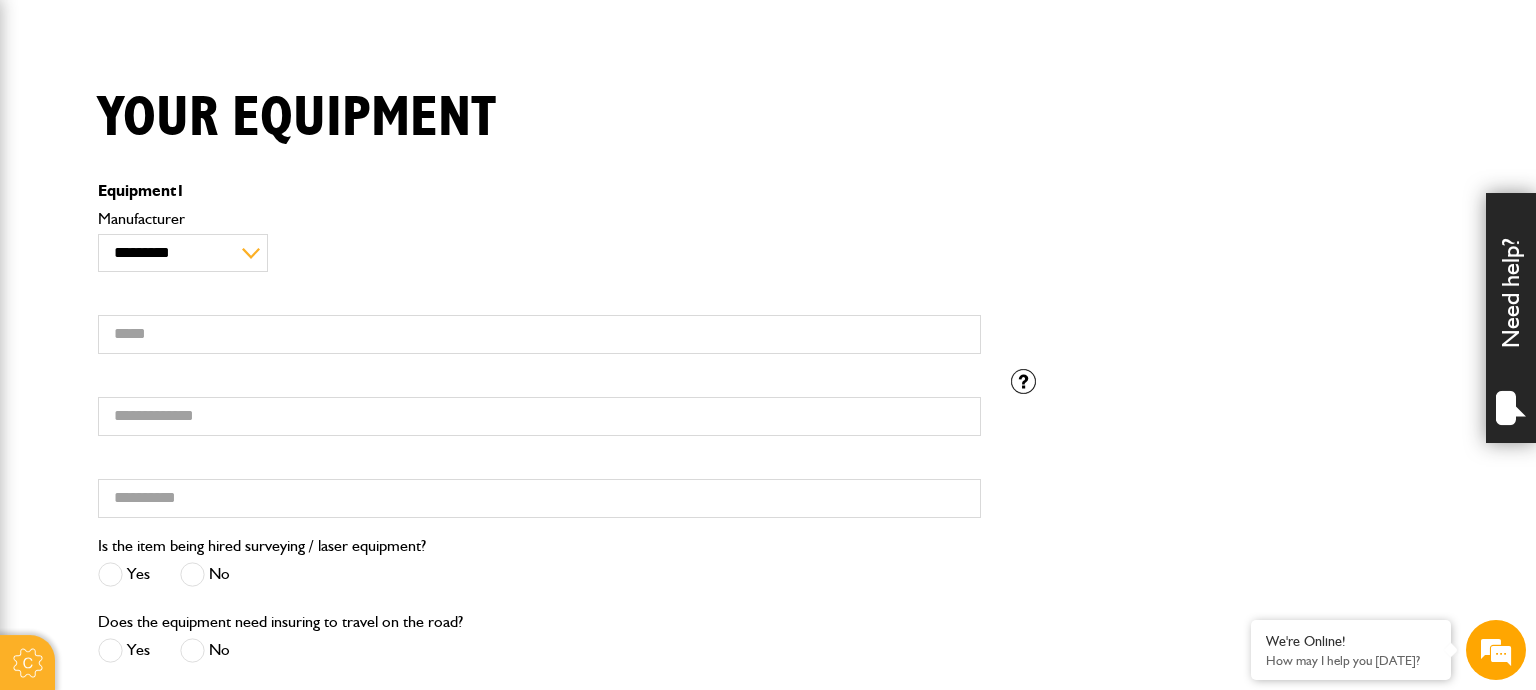 scroll, scrollTop: 656, scrollLeft: 0, axis: vertical 